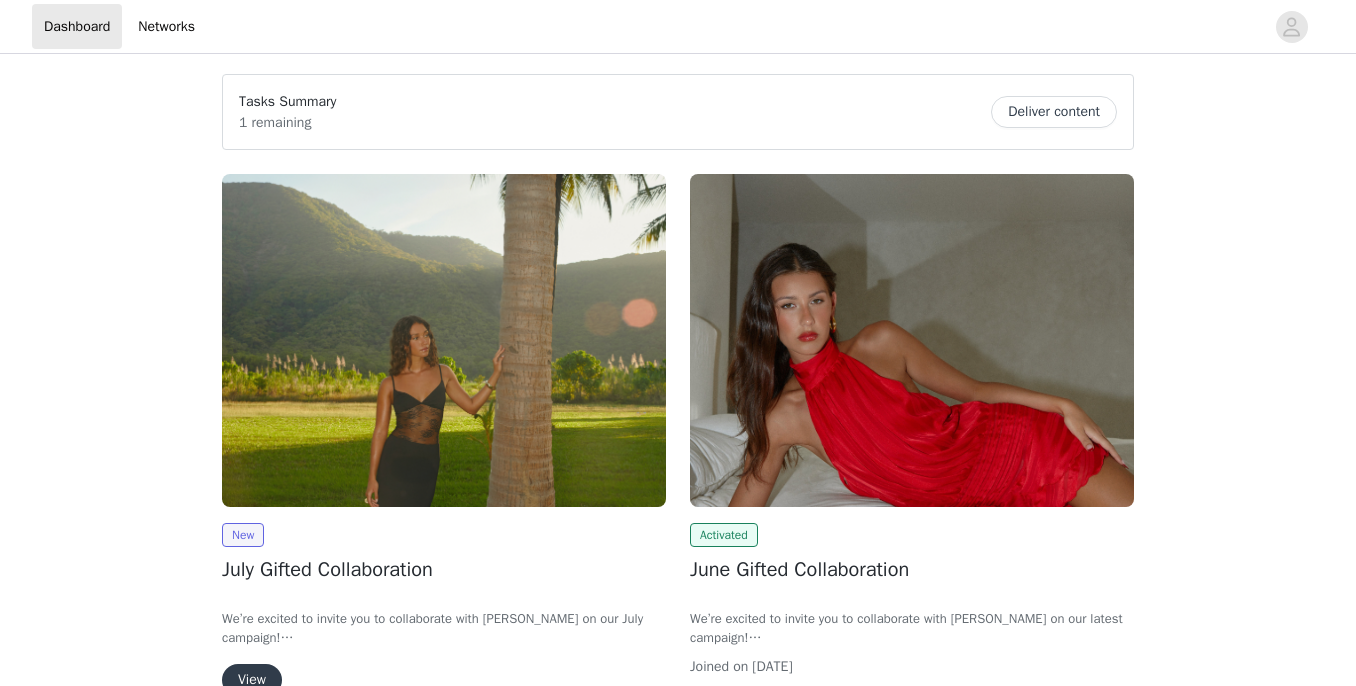 scroll, scrollTop: 0, scrollLeft: 0, axis: both 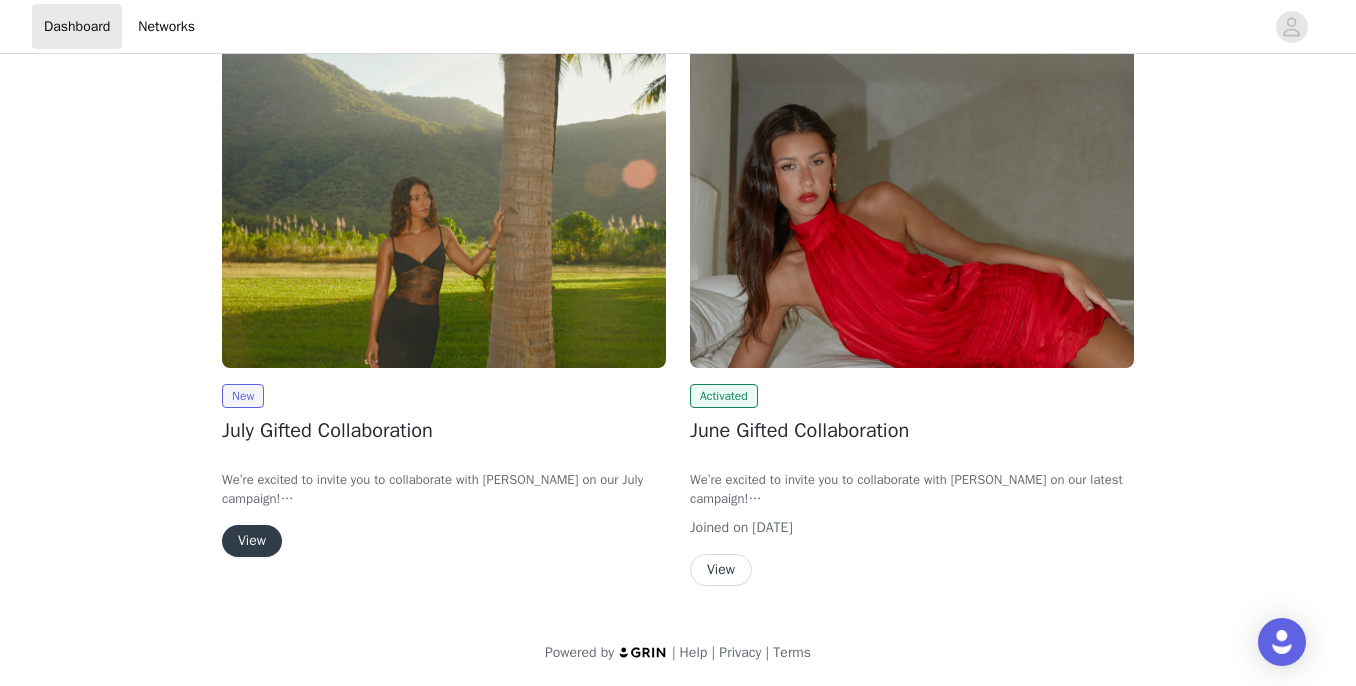 click on "View" at bounding box center (252, 541) 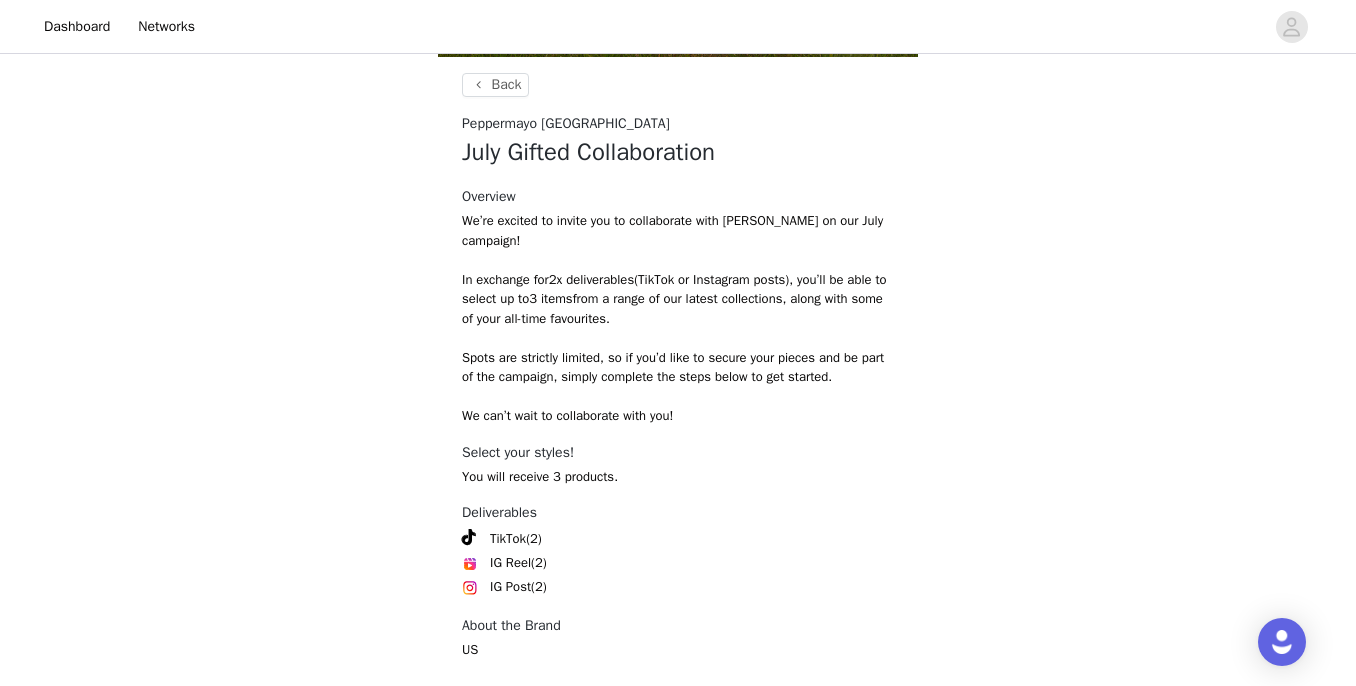scroll, scrollTop: 830, scrollLeft: 0, axis: vertical 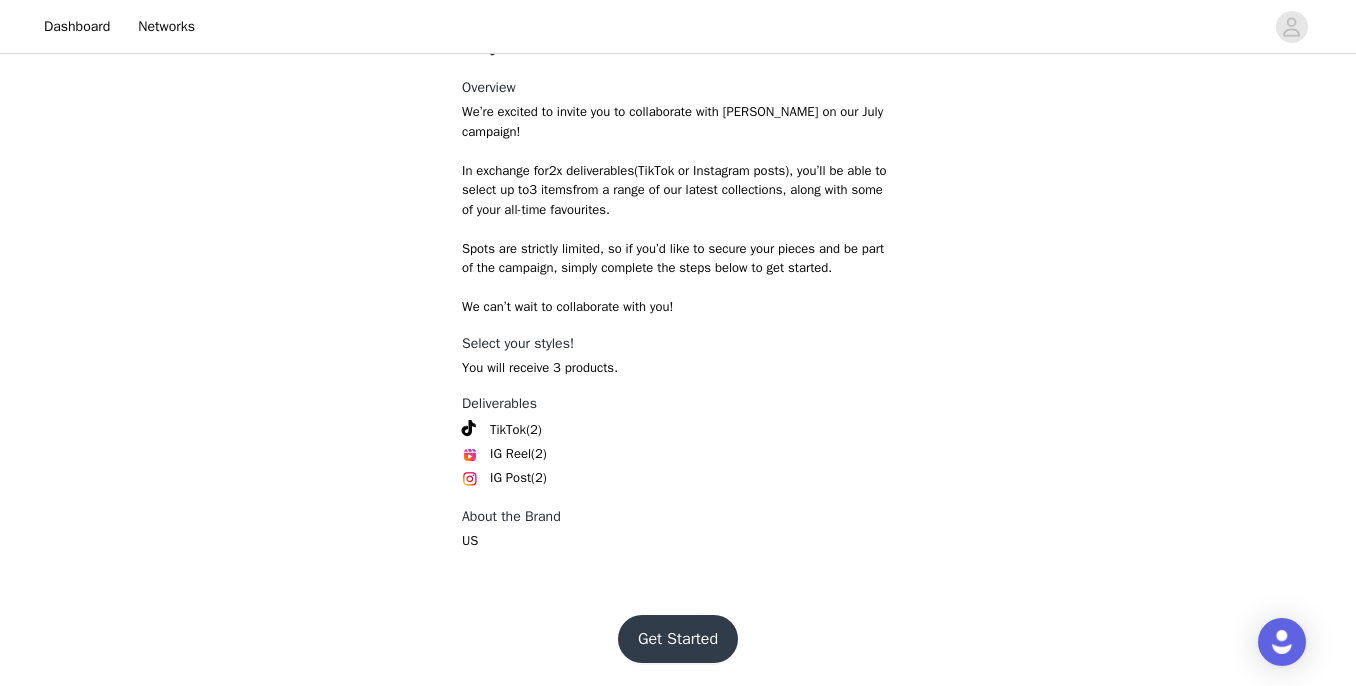 click on "Get Started" at bounding box center [678, 639] 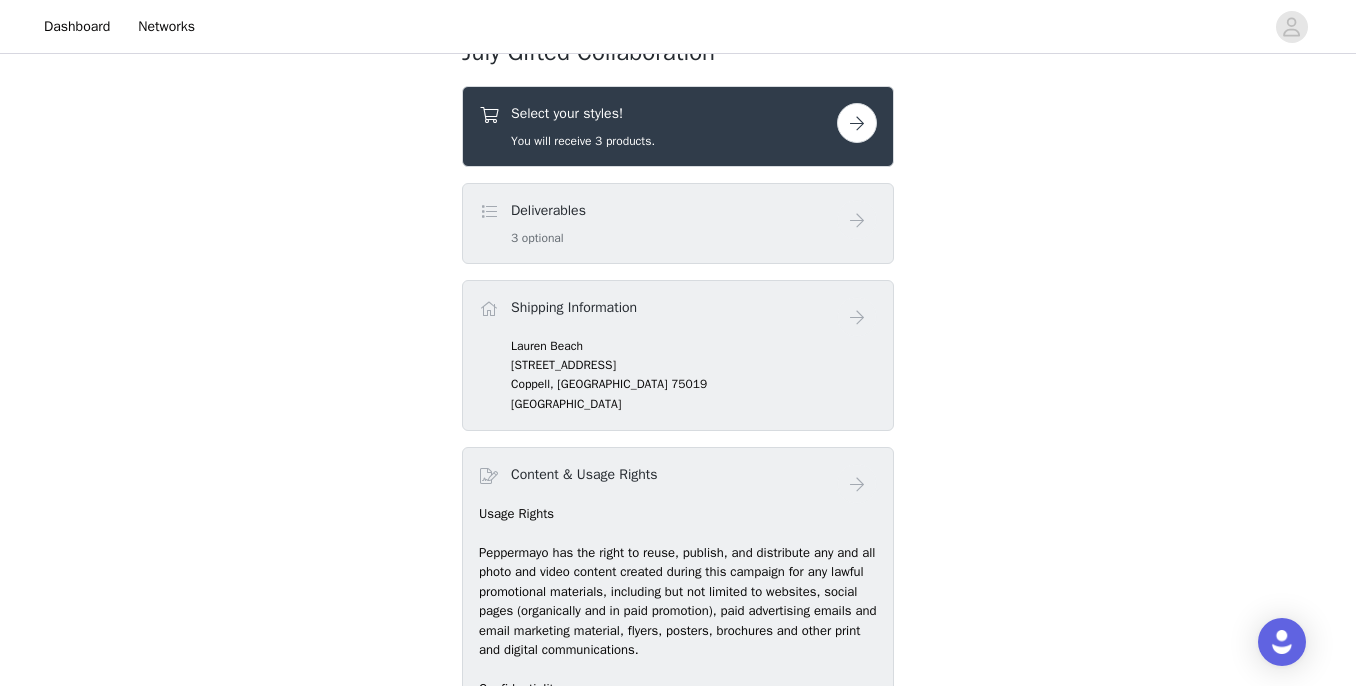 scroll, scrollTop: 753, scrollLeft: 0, axis: vertical 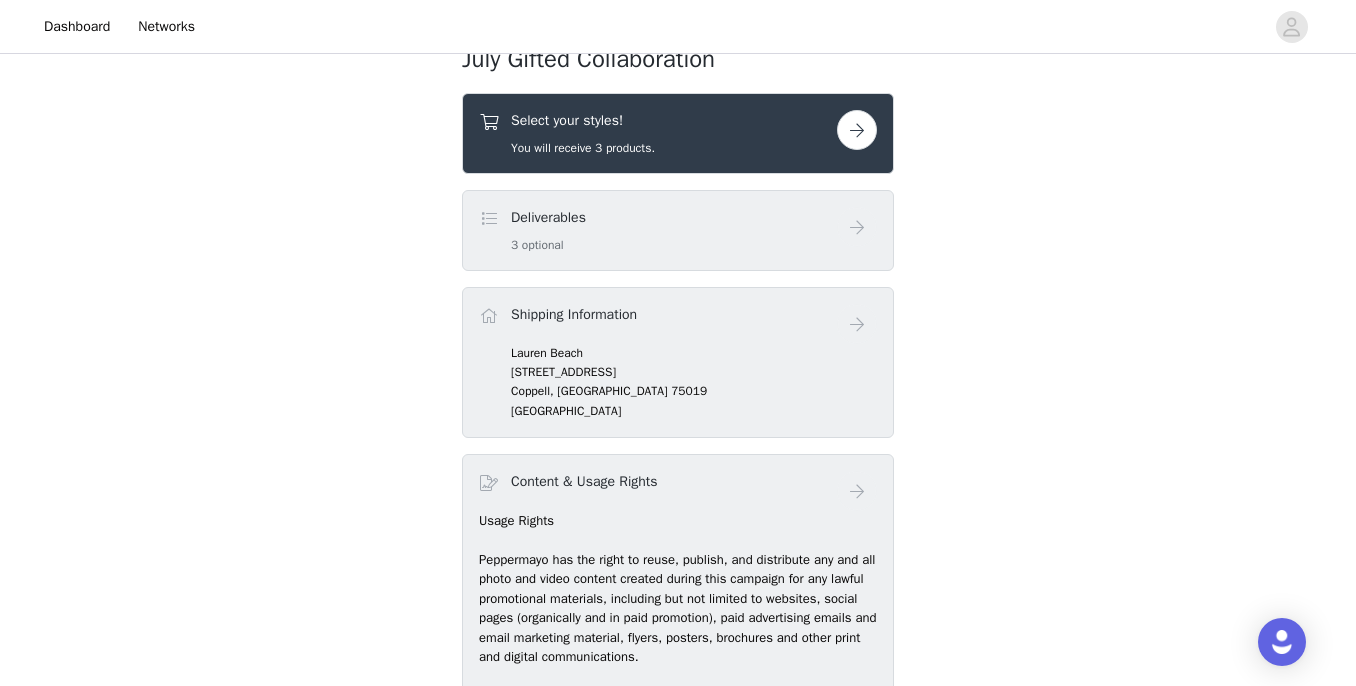click at bounding box center [857, 130] 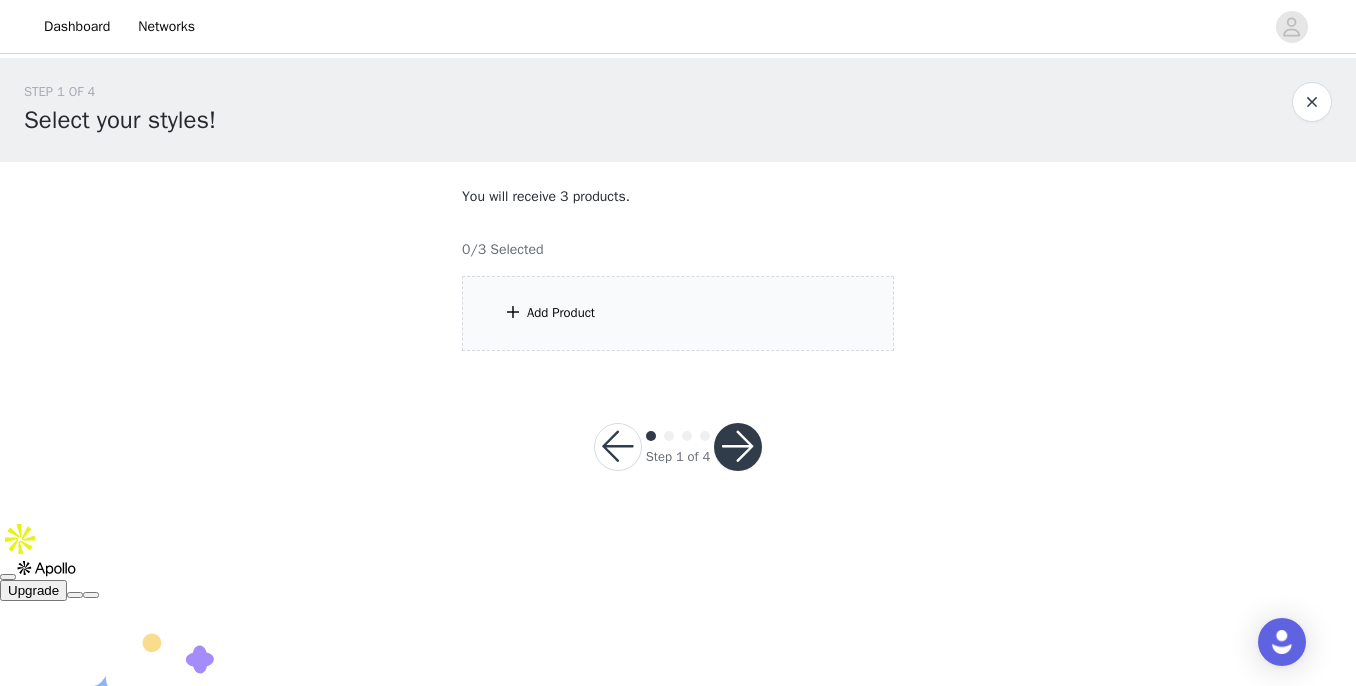click on "Add Product" at bounding box center (678, 313) 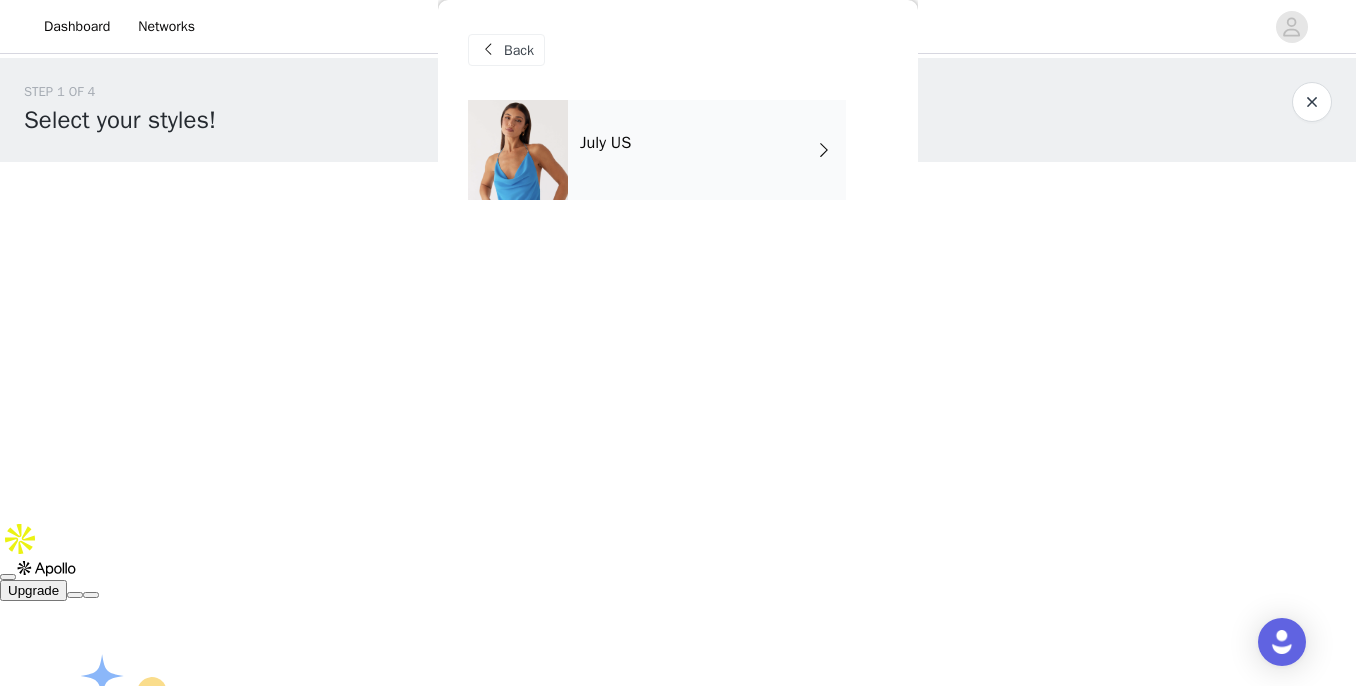 click on "July US" at bounding box center (707, 150) 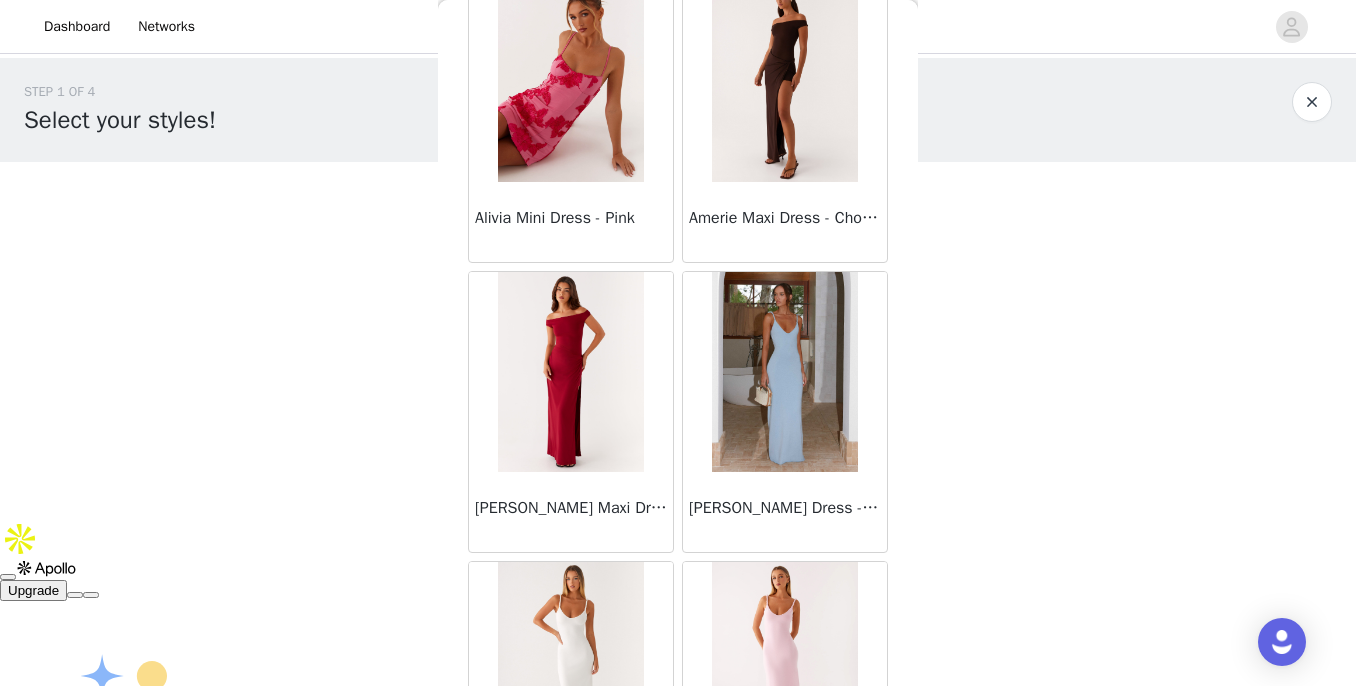 scroll, scrollTop: 2374, scrollLeft: 0, axis: vertical 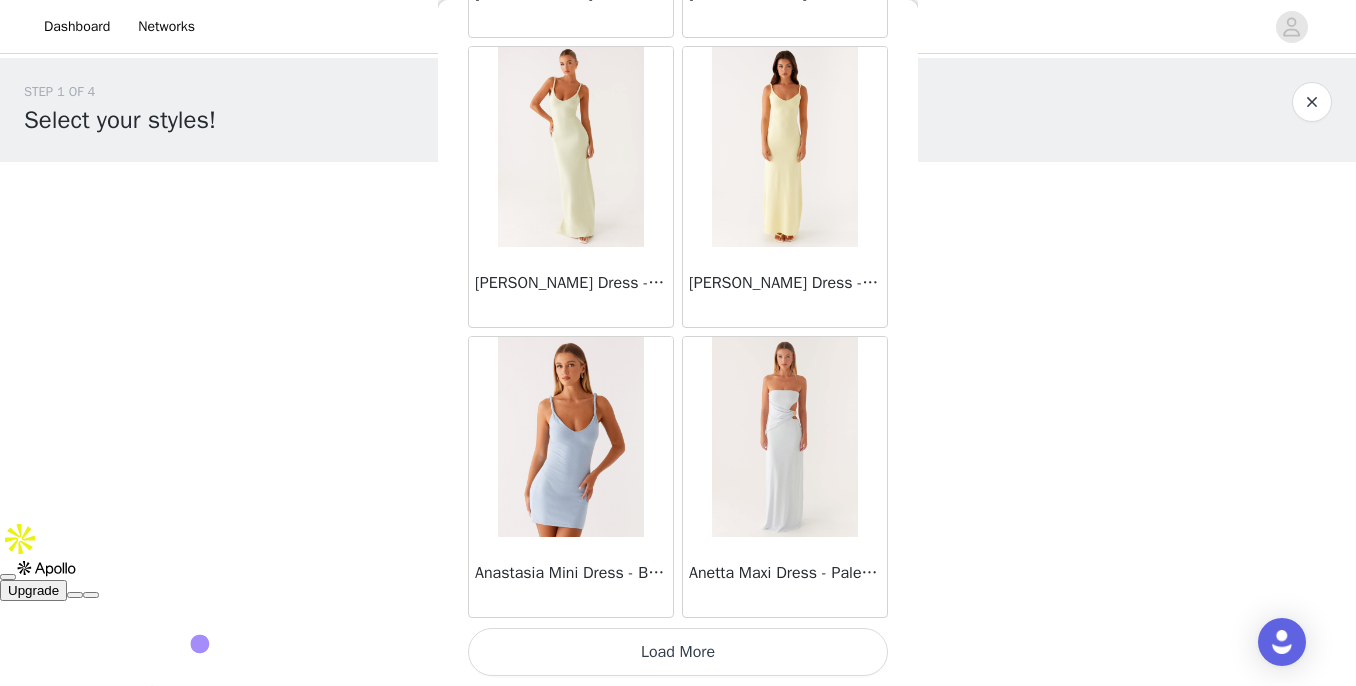 click on "Load More" at bounding box center (678, 652) 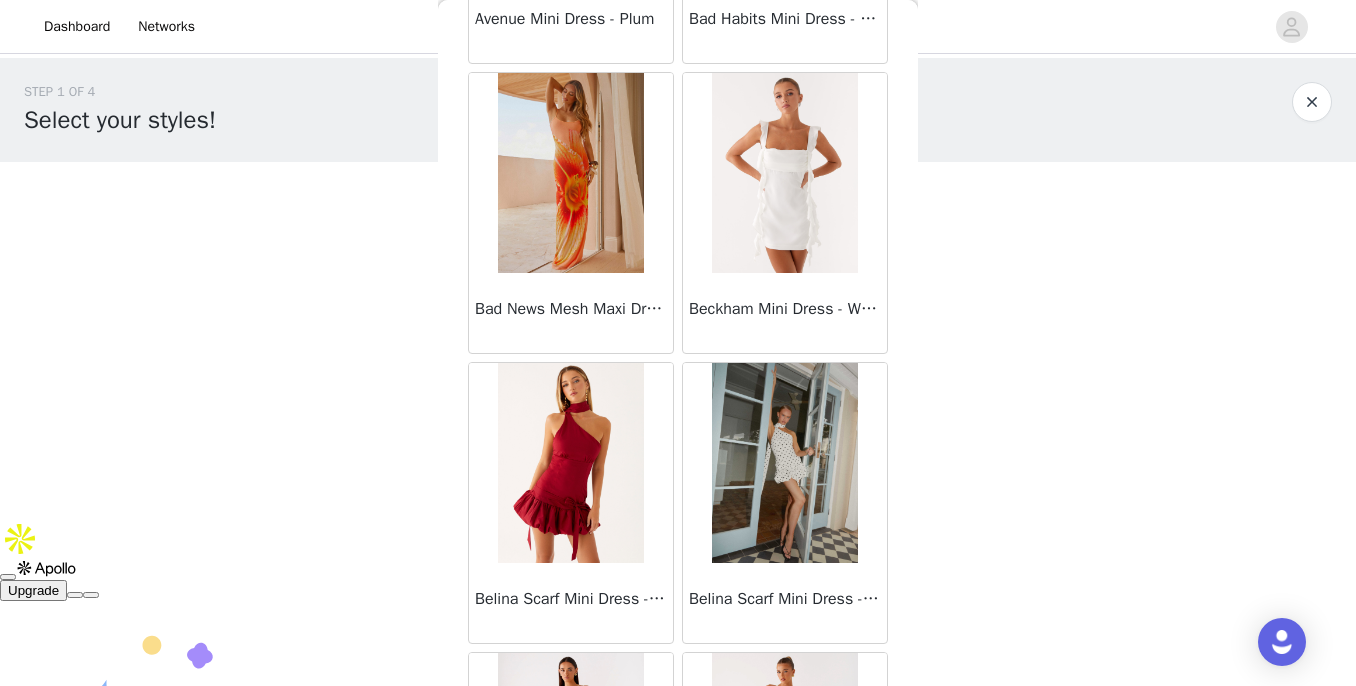 scroll, scrollTop: 5274, scrollLeft: 0, axis: vertical 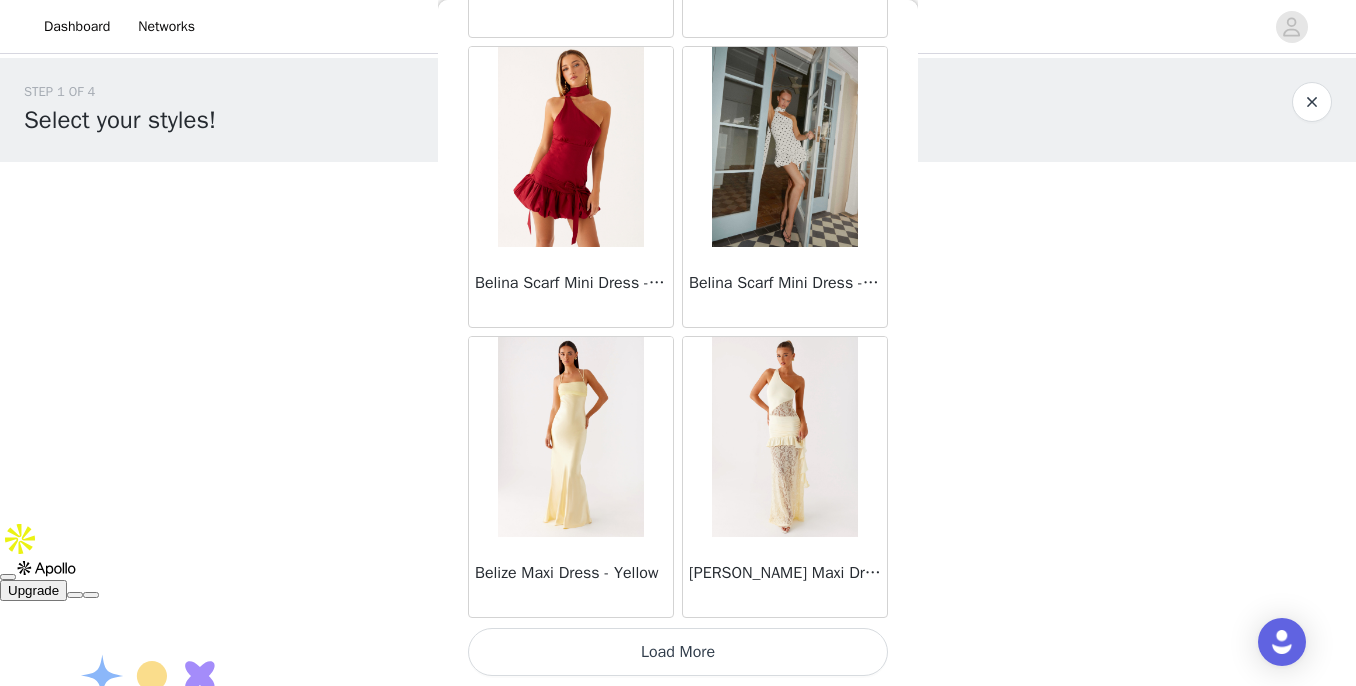 click on "Load More" at bounding box center [678, 652] 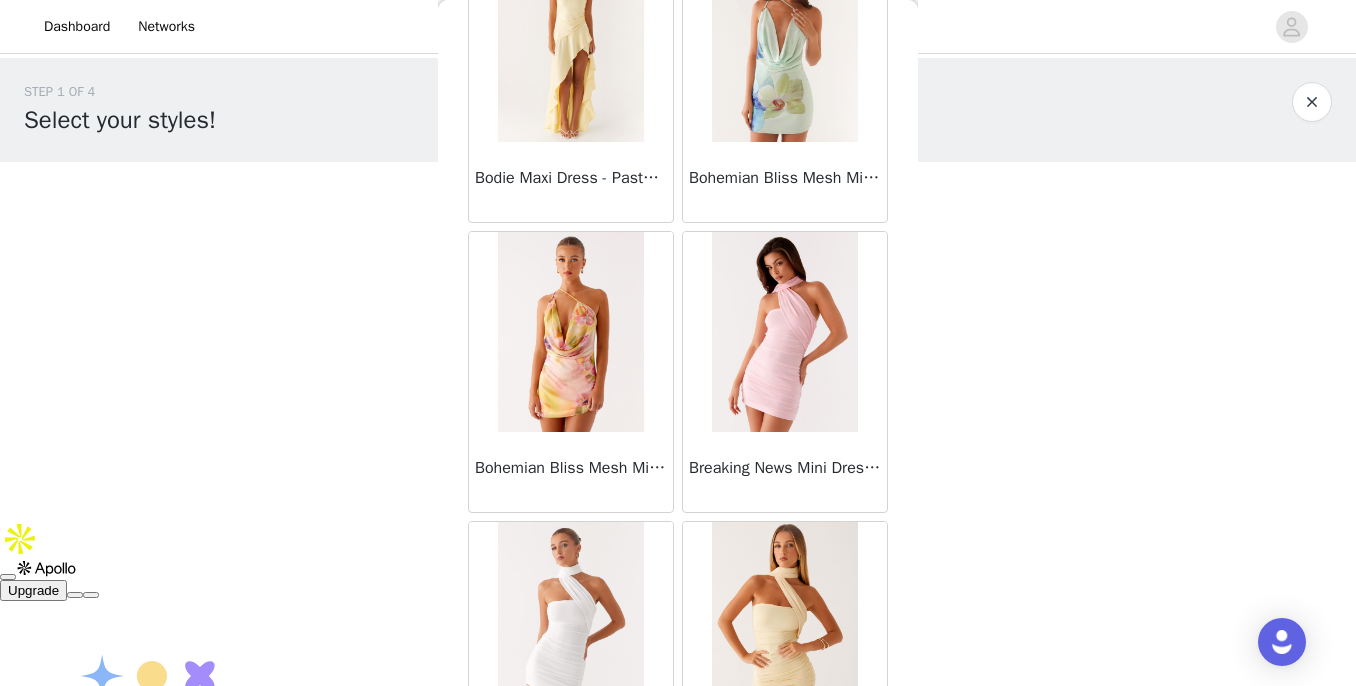 scroll, scrollTop: 8174, scrollLeft: 0, axis: vertical 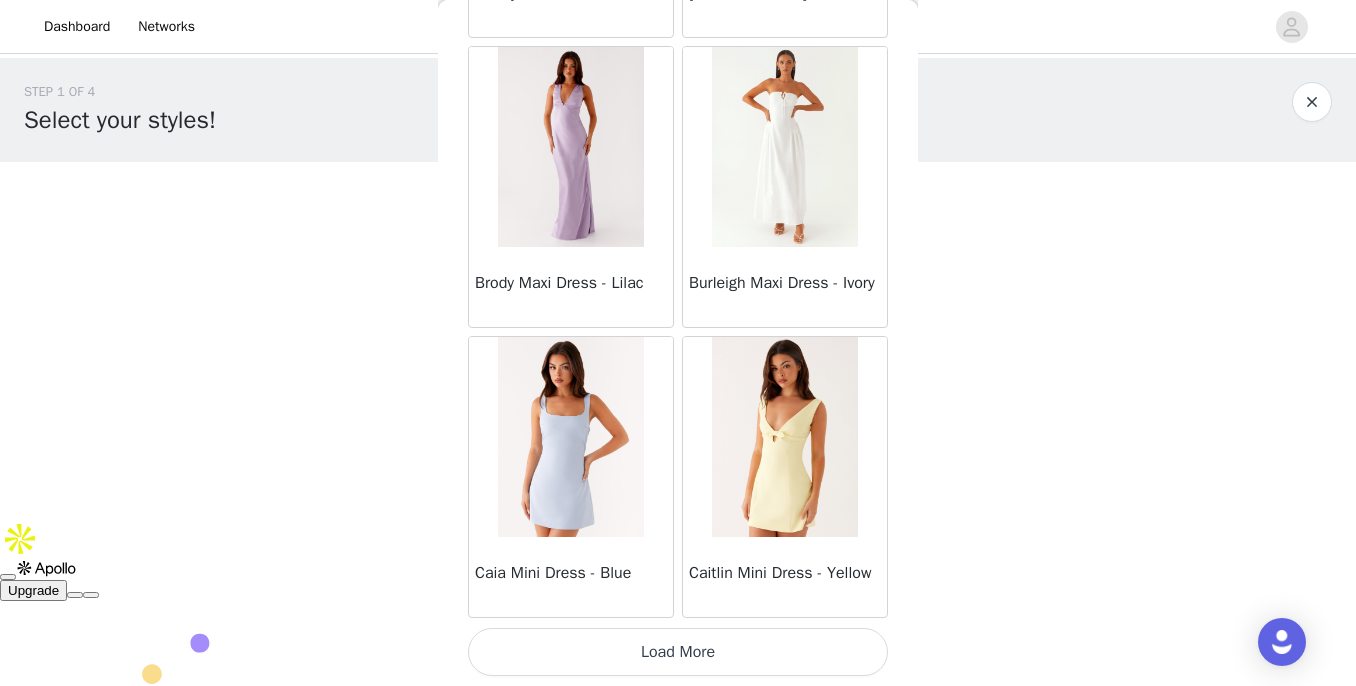 click on "Load More" at bounding box center (678, 652) 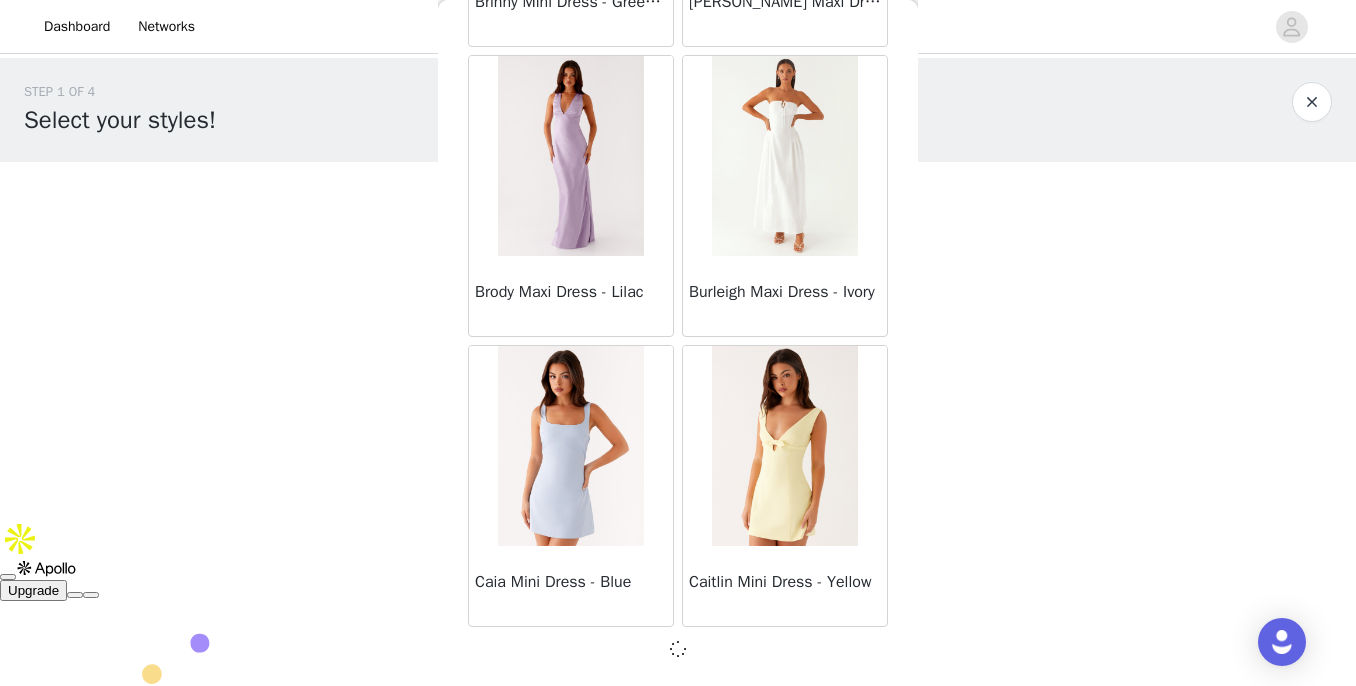 scroll, scrollTop: 8165, scrollLeft: 0, axis: vertical 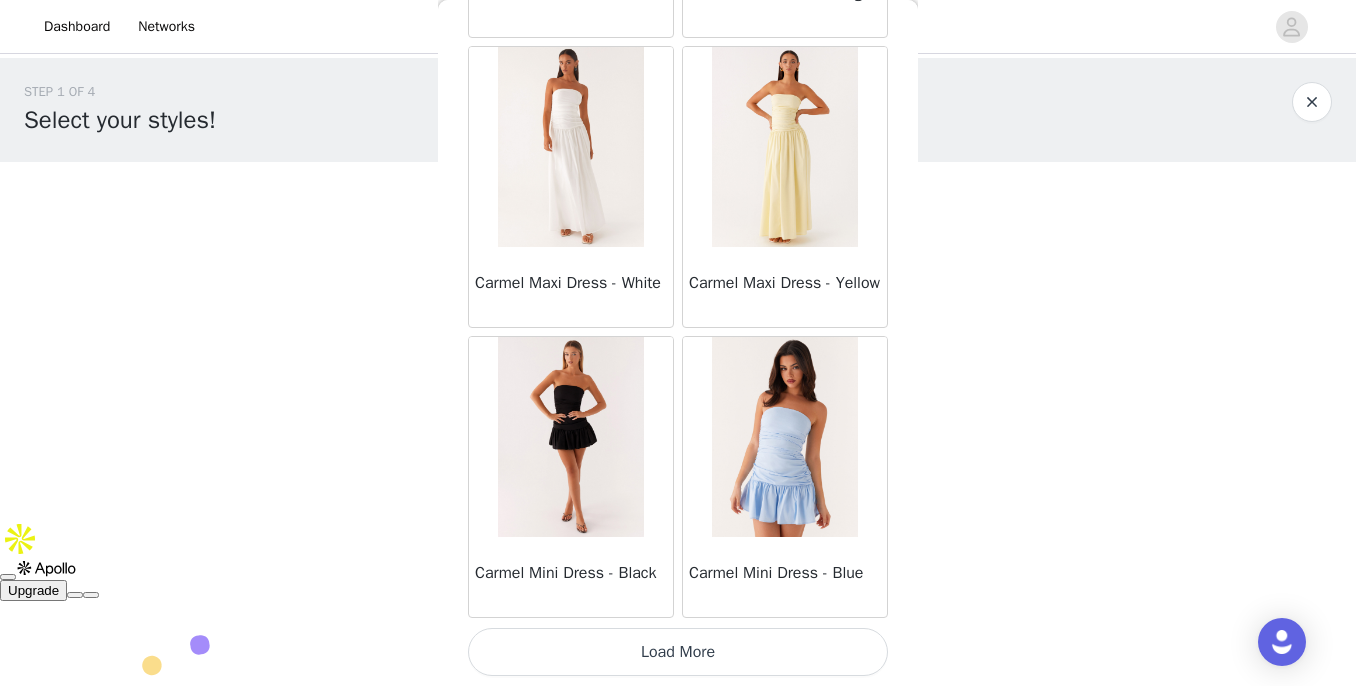 click on "Load More" at bounding box center [678, 652] 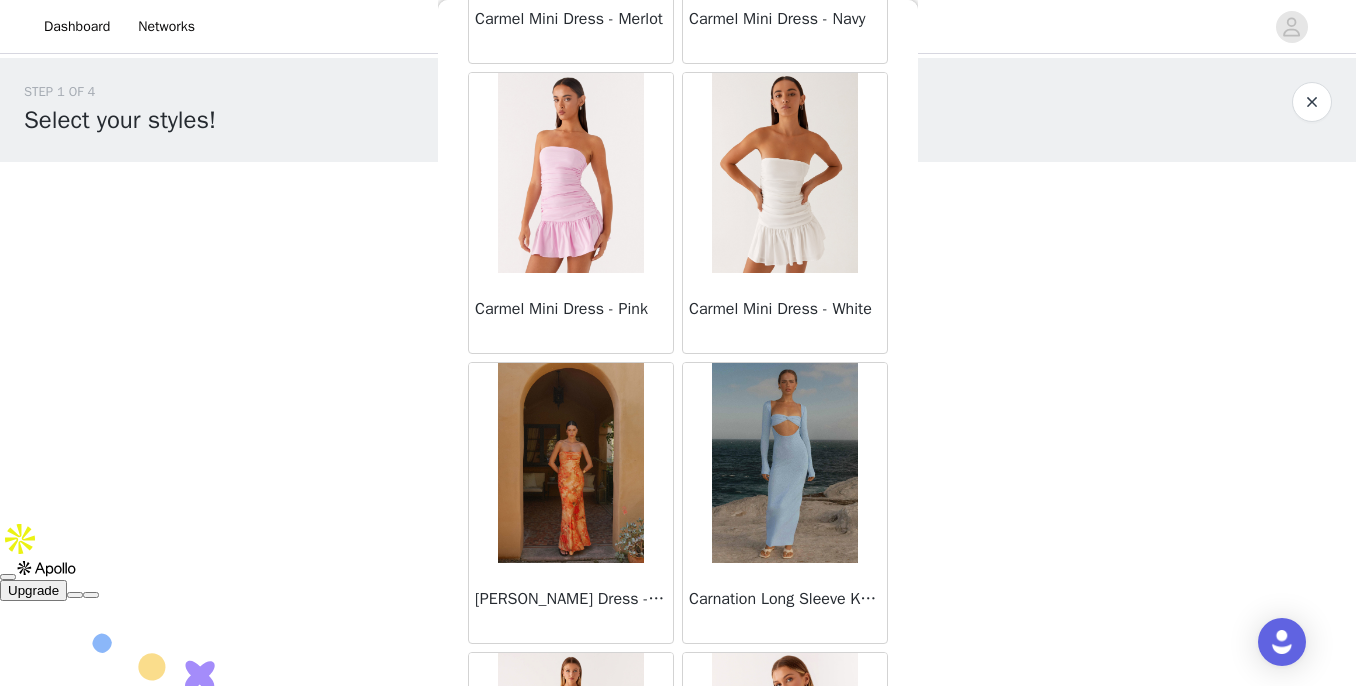 scroll, scrollTop: 13974, scrollLeft: 0, axis: vertical 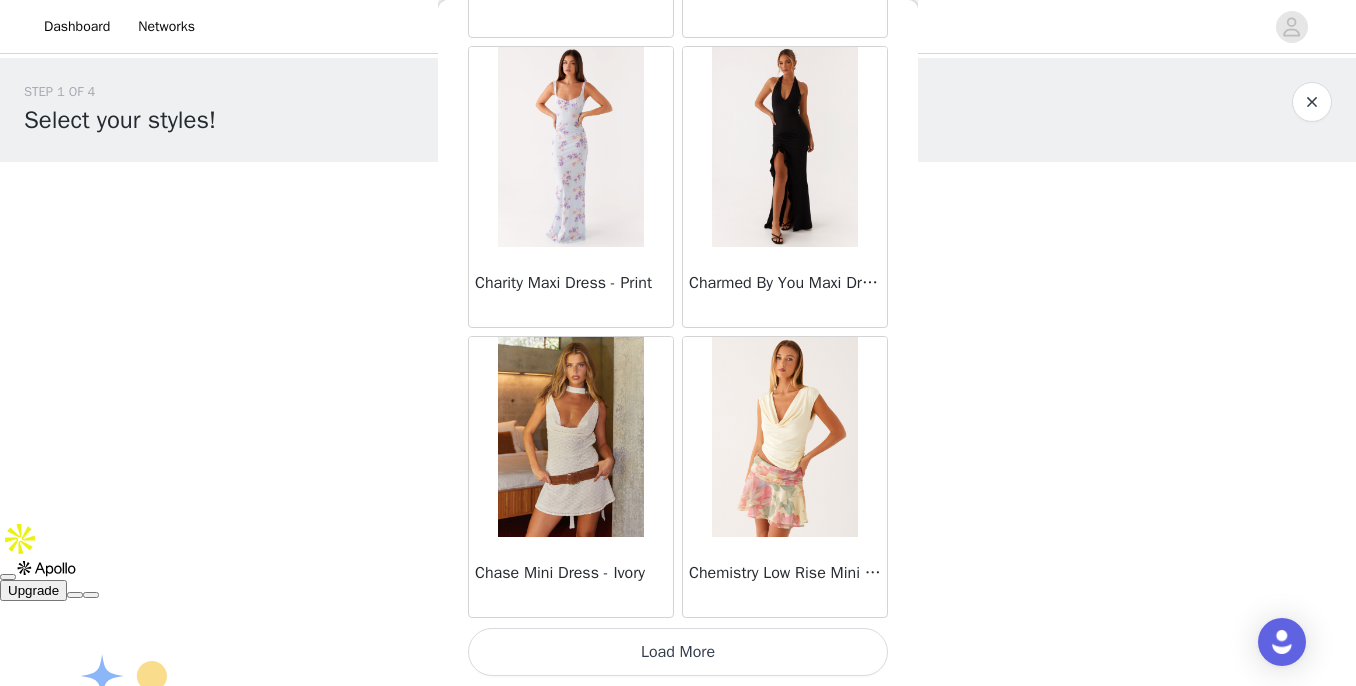 click on "Load More" at bounding box center (678, 652) 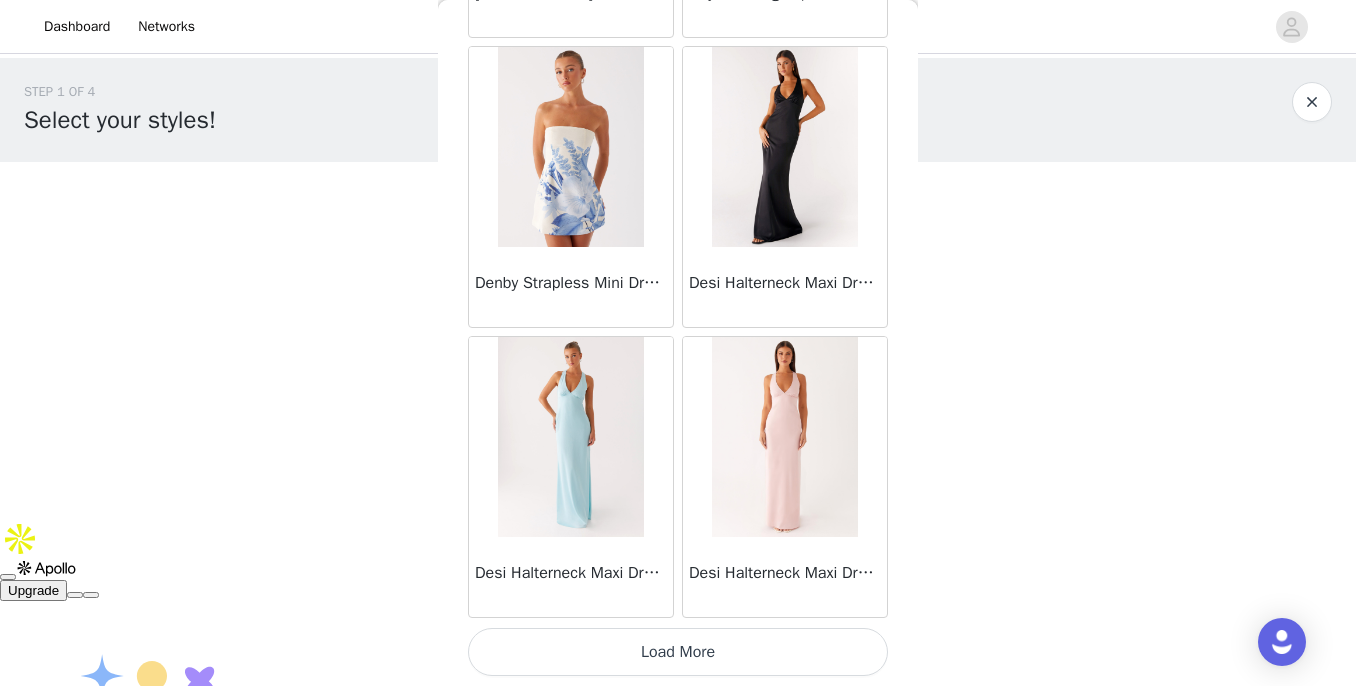 click on "Load More" at bounding box center (678, 652) 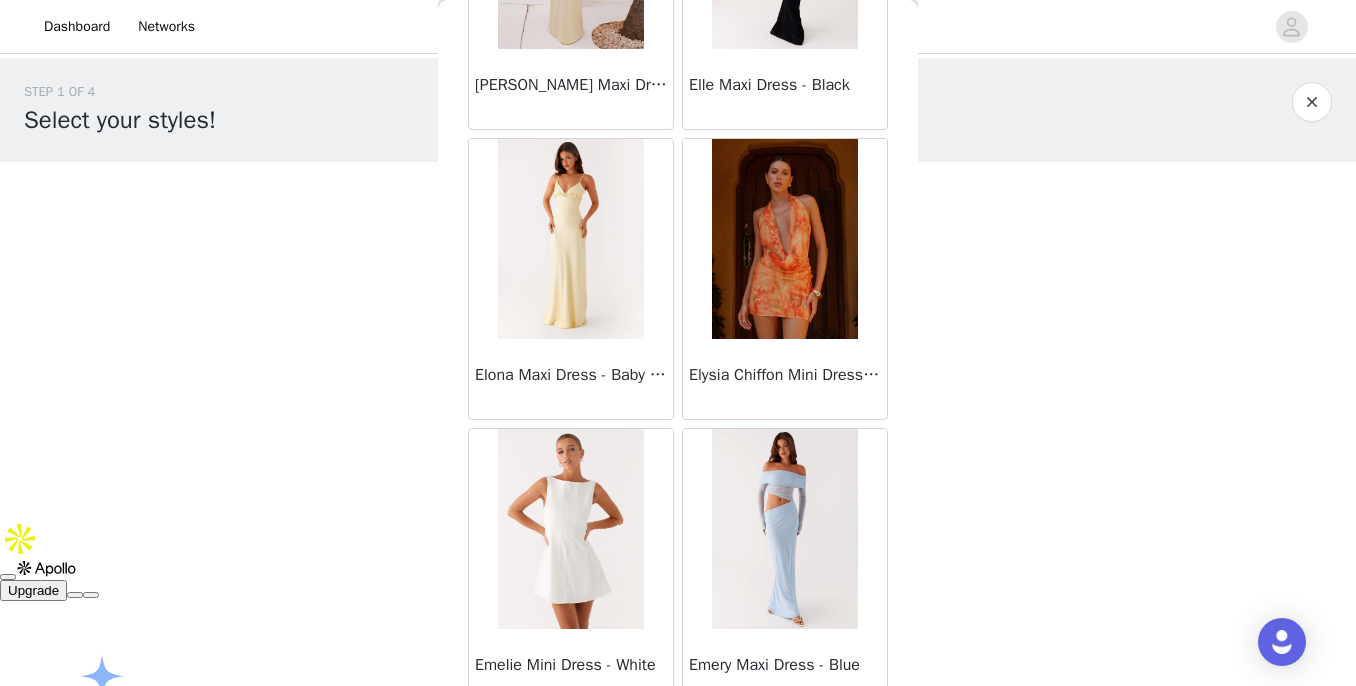 scroll, scrollTop: 19774, scrollLeft: 0, axis: vertical 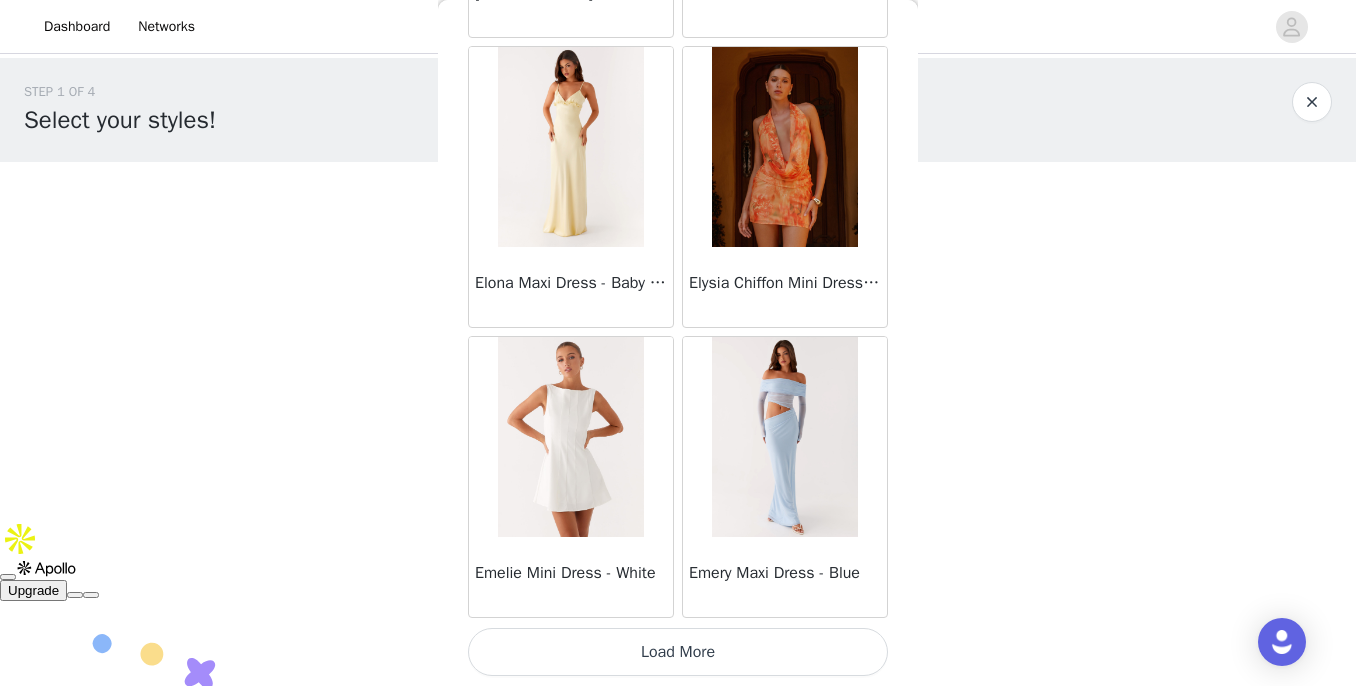 click on "Load More" at bounding box center (678, 652) 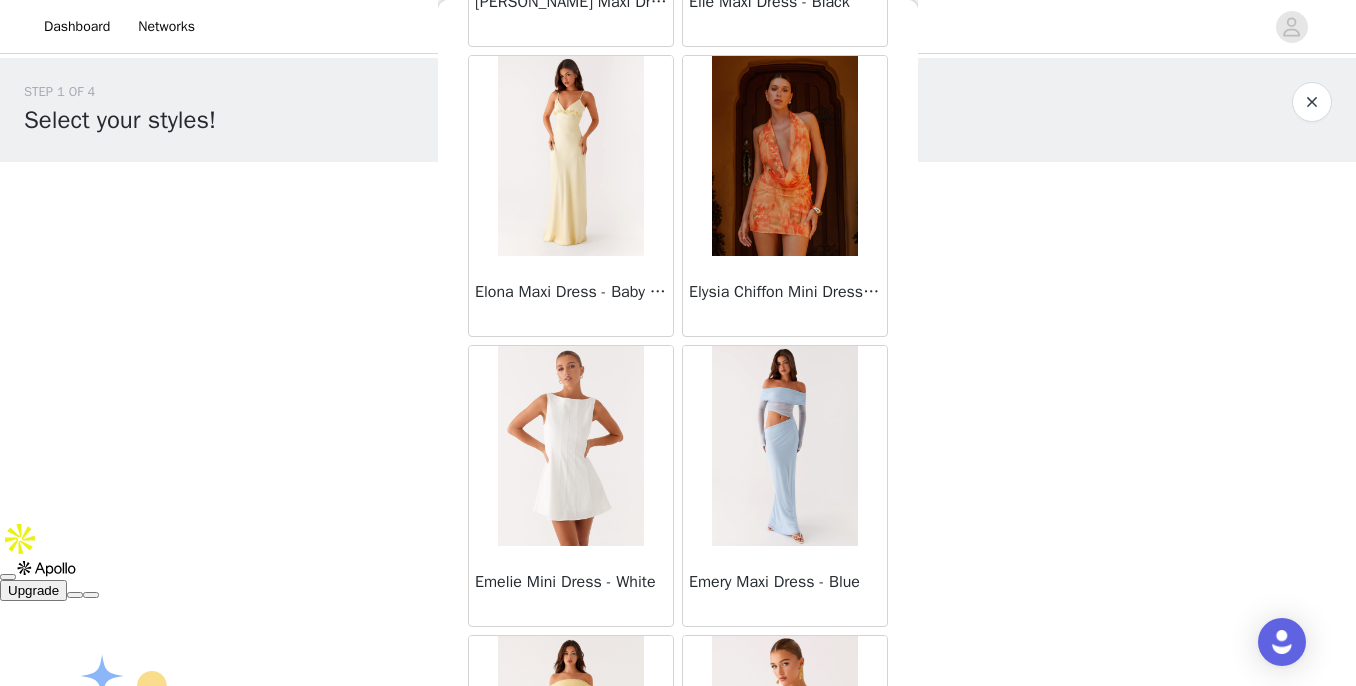 scroll, scrollTop: 19774, scrollLeft: 0, axis: vertical 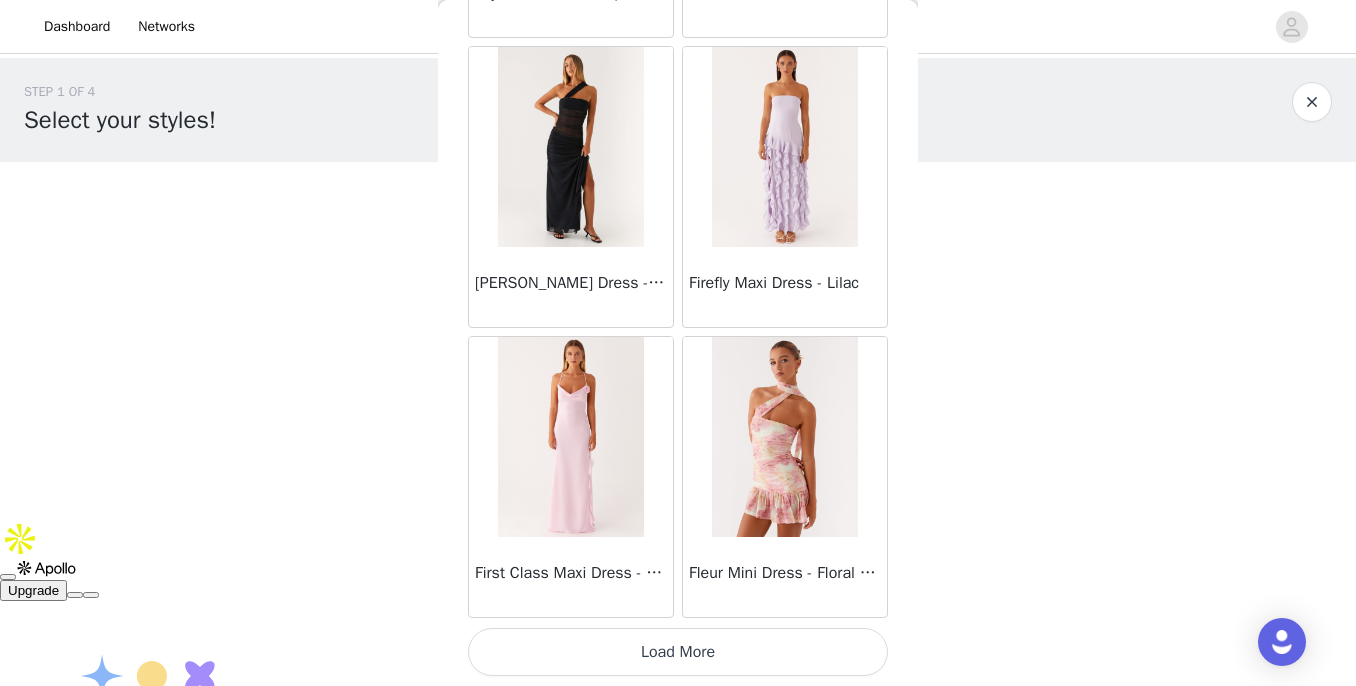 click on "Load More" at bounding box center (678, 652) 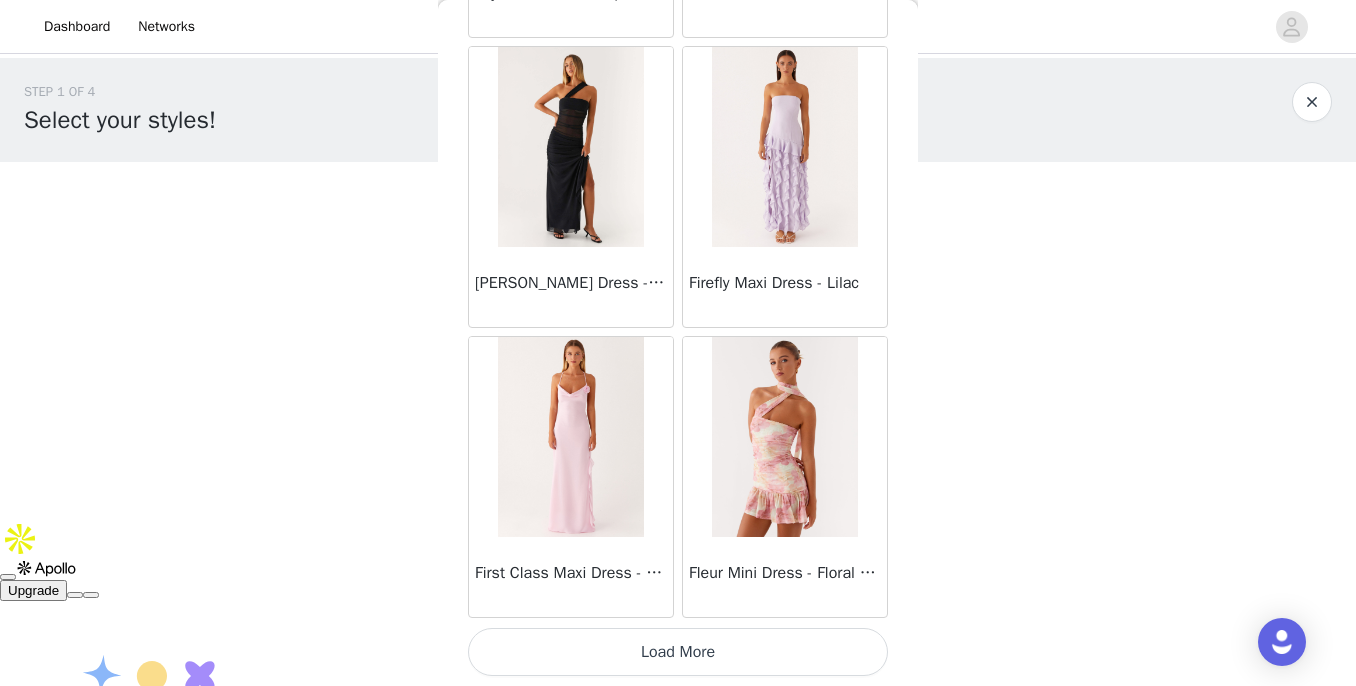 scroll, scrollTop: 22665, scrollLeft: 0, axis: vertical 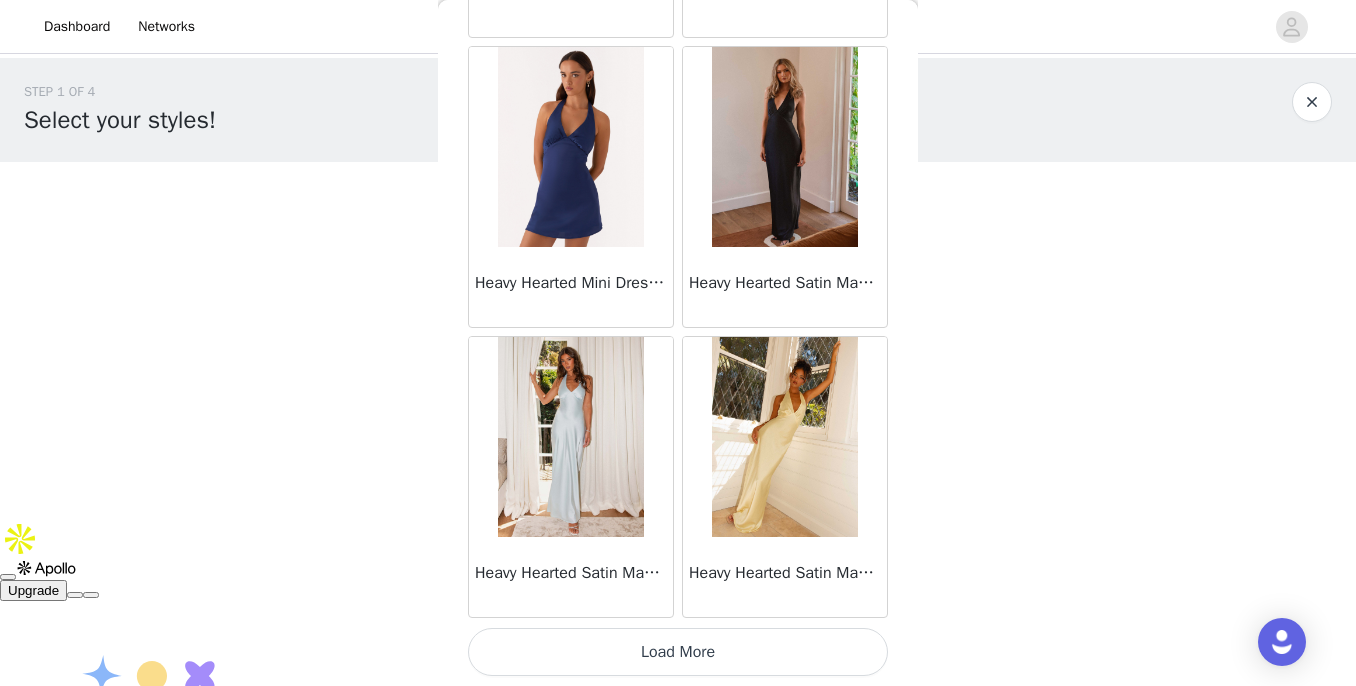 click on "Load More" at bounding box center [678, 652] 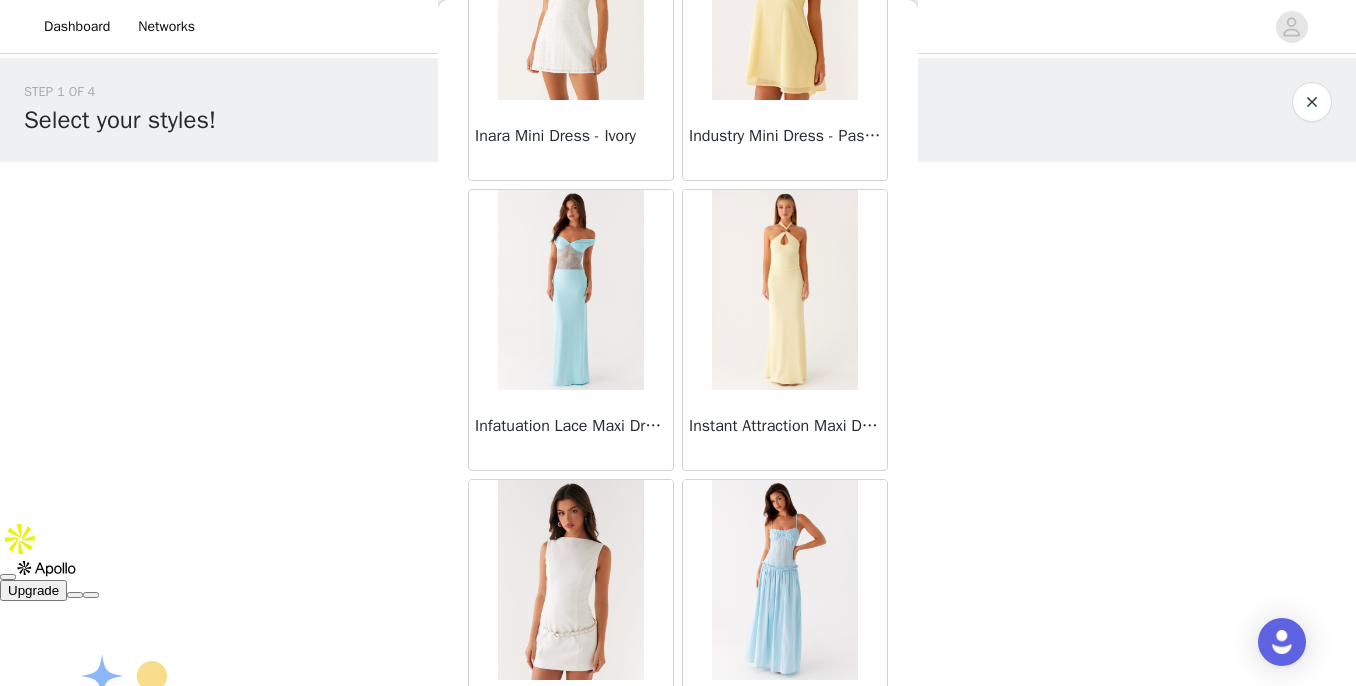 scroll, scrollTop: 28474, scrollLeft: 0, axis: vertical 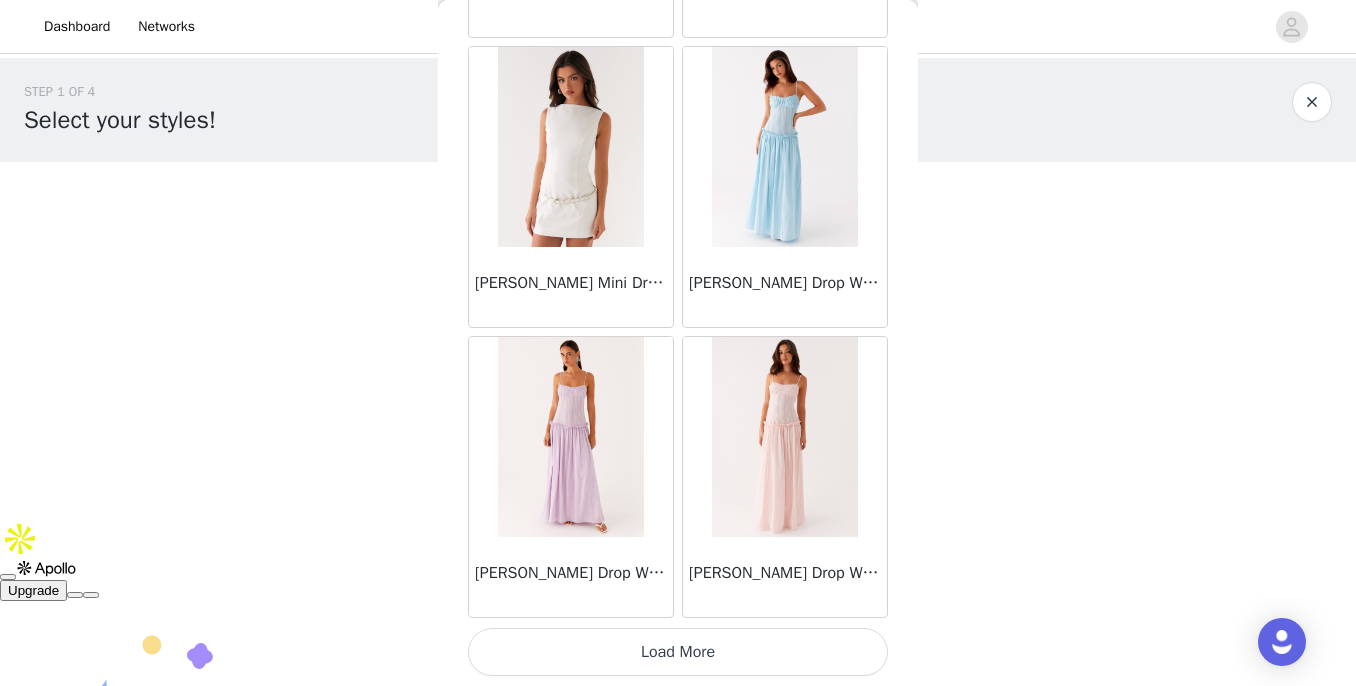 click on "Load More" at bounding box center [678, 652] 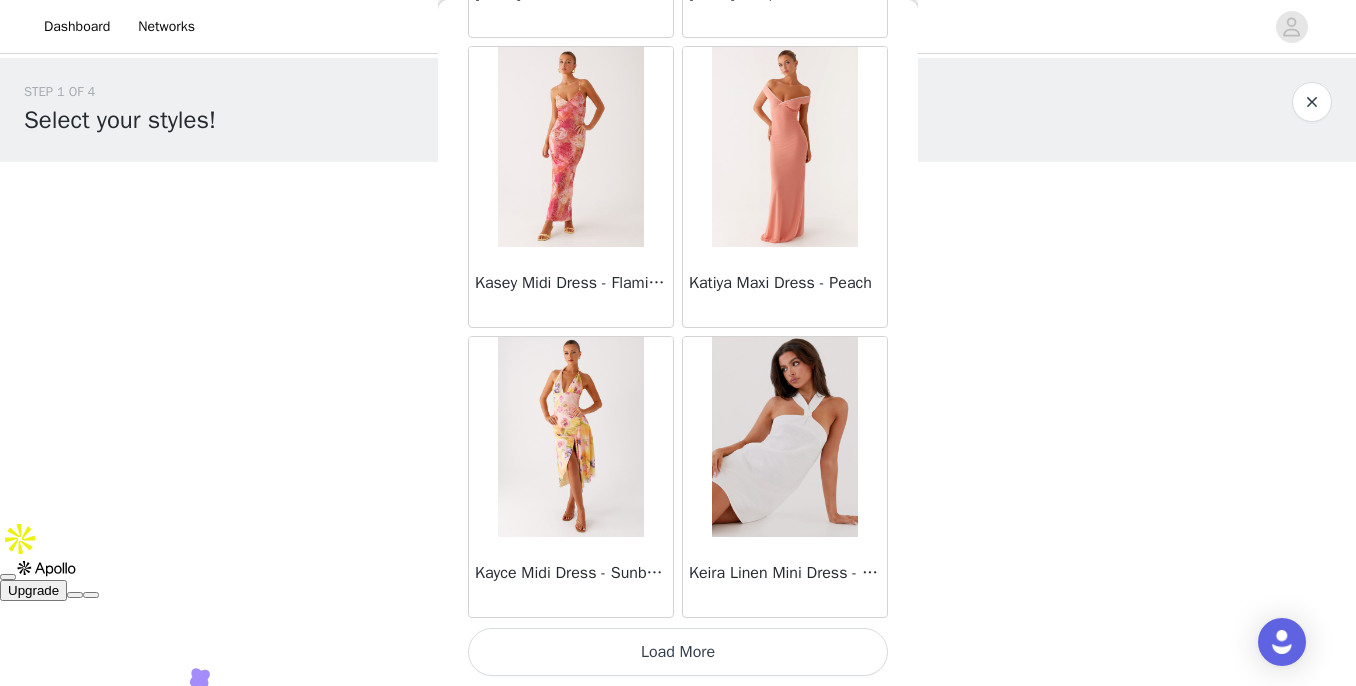click on "Load More" at bounding box center (678, 652) 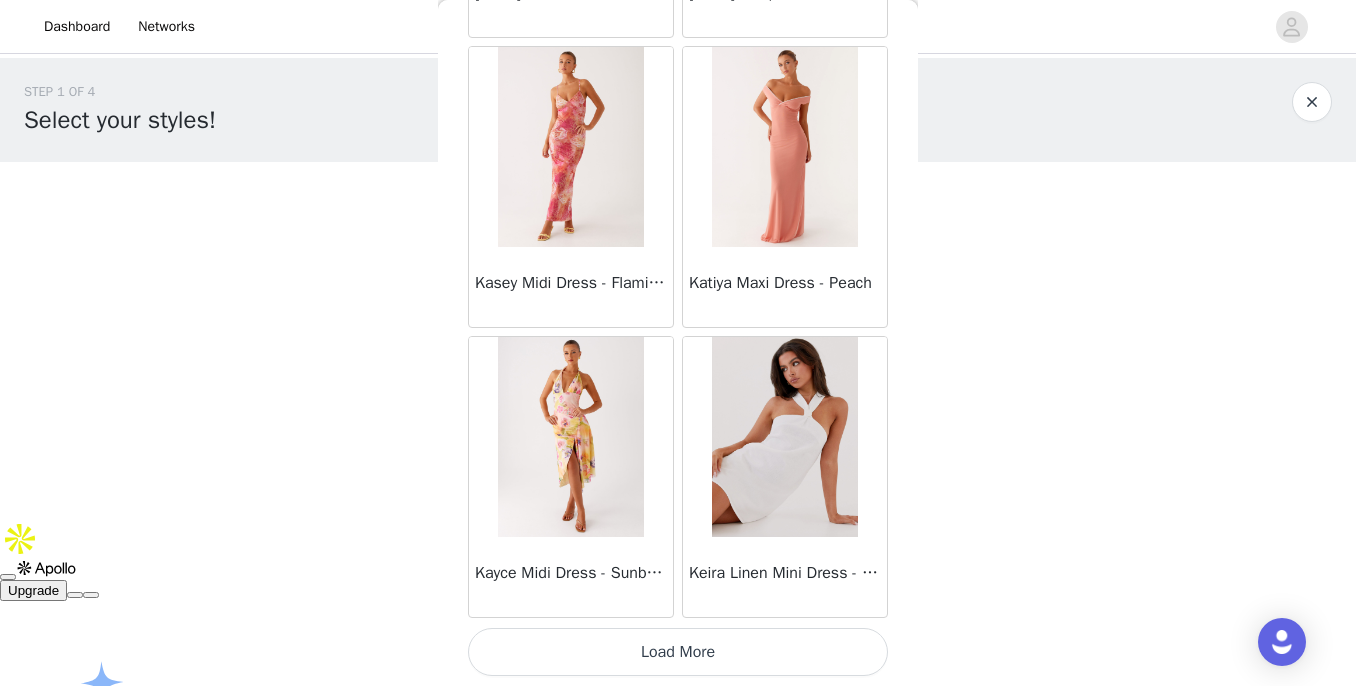 scroll, scrollTop: 31365, scrollLeft: 0, axis: vertical 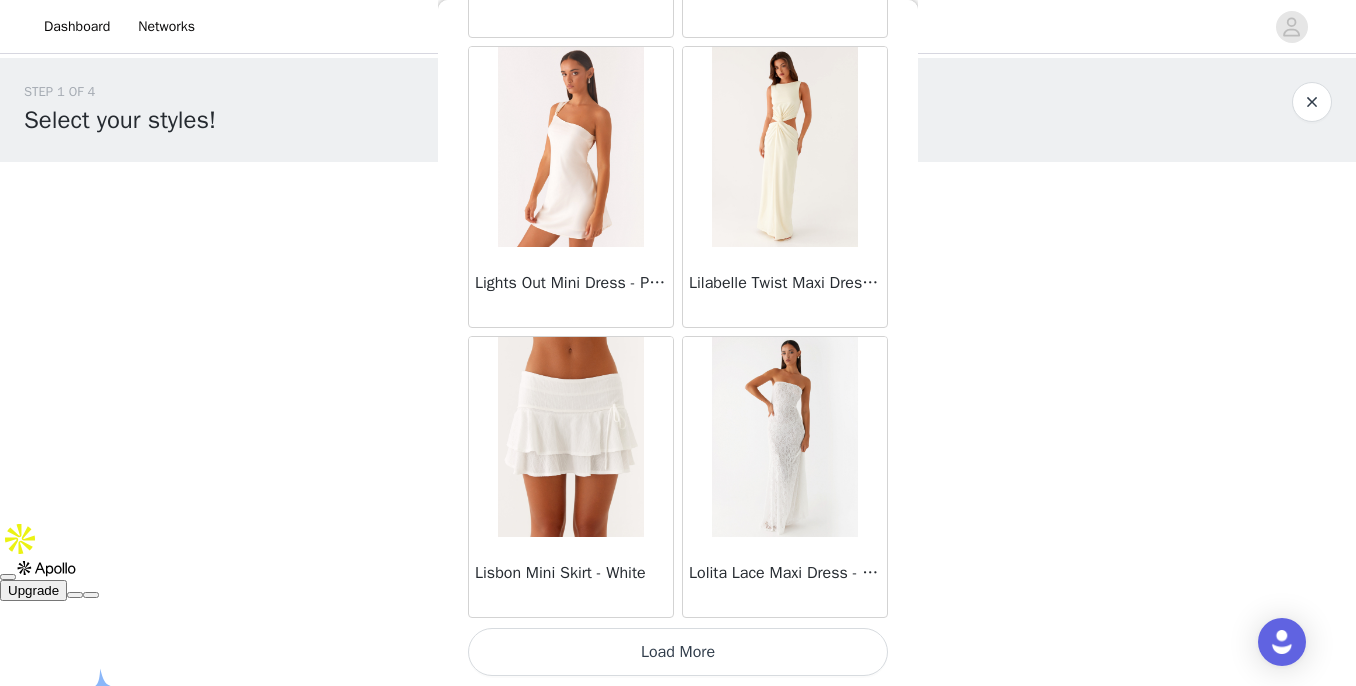 click on "Load More" at bounding box center [678, 652] 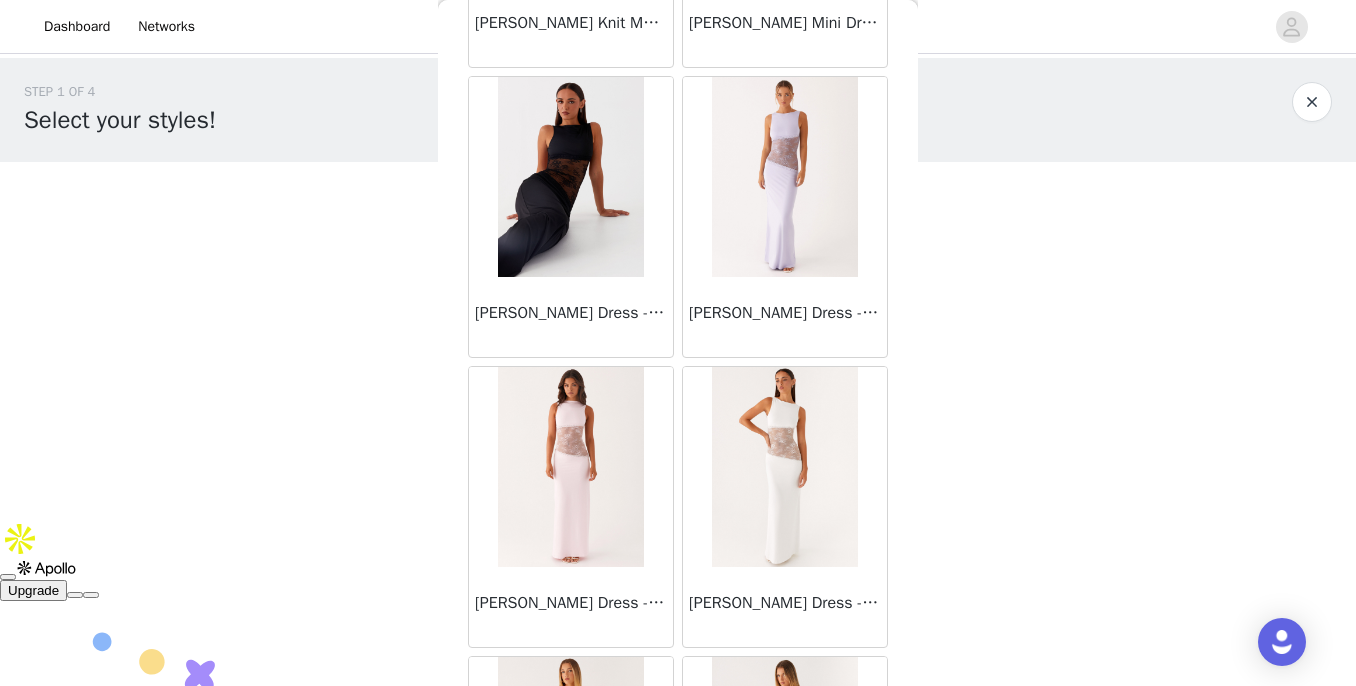 scroll, scrollTop: 37174, scrollLeft: 0, axis: vertical 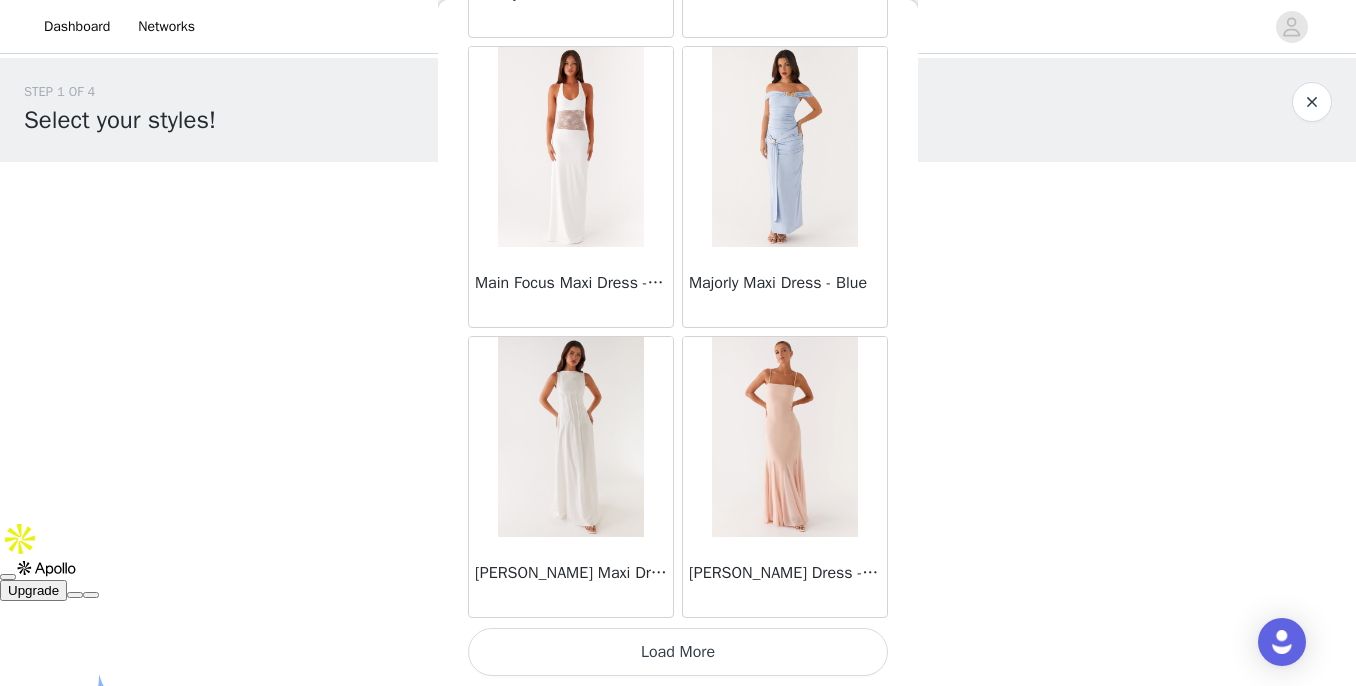 click on "Load More" at bounding box center [678, 652] 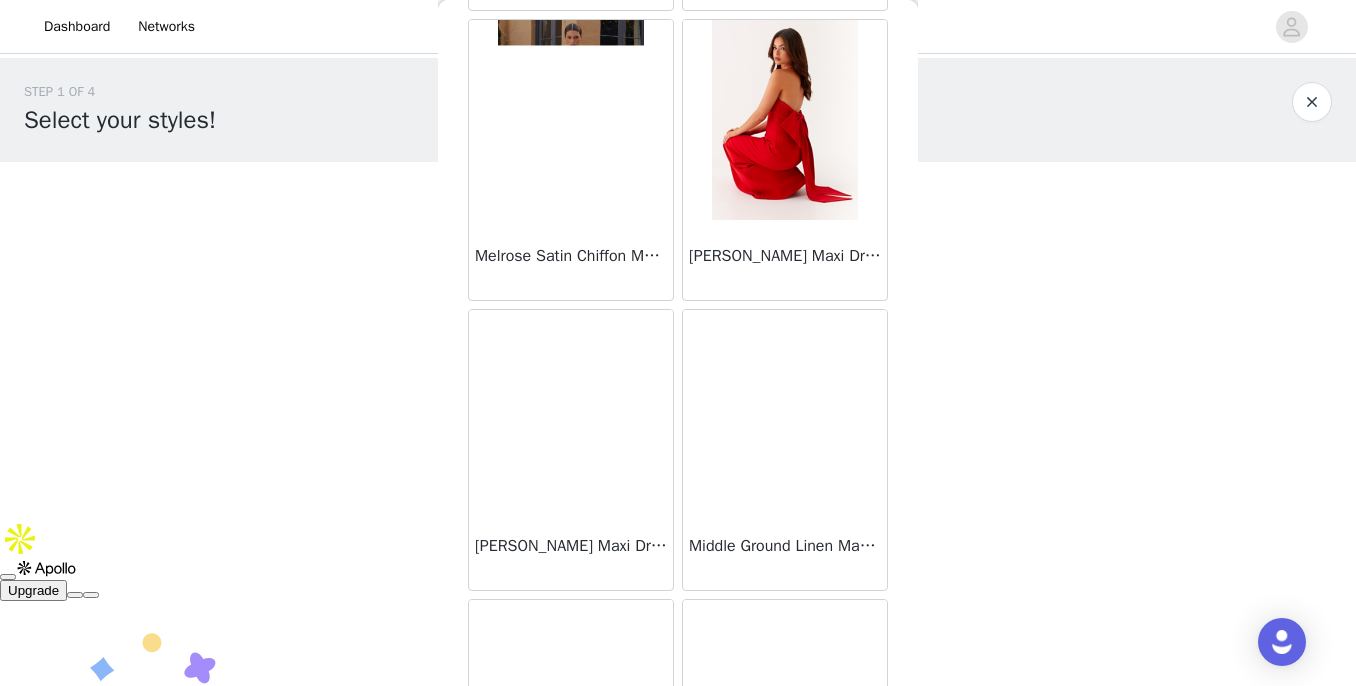scroll, scrollTop: 40074, scrollLeft: 0, axis: vertical 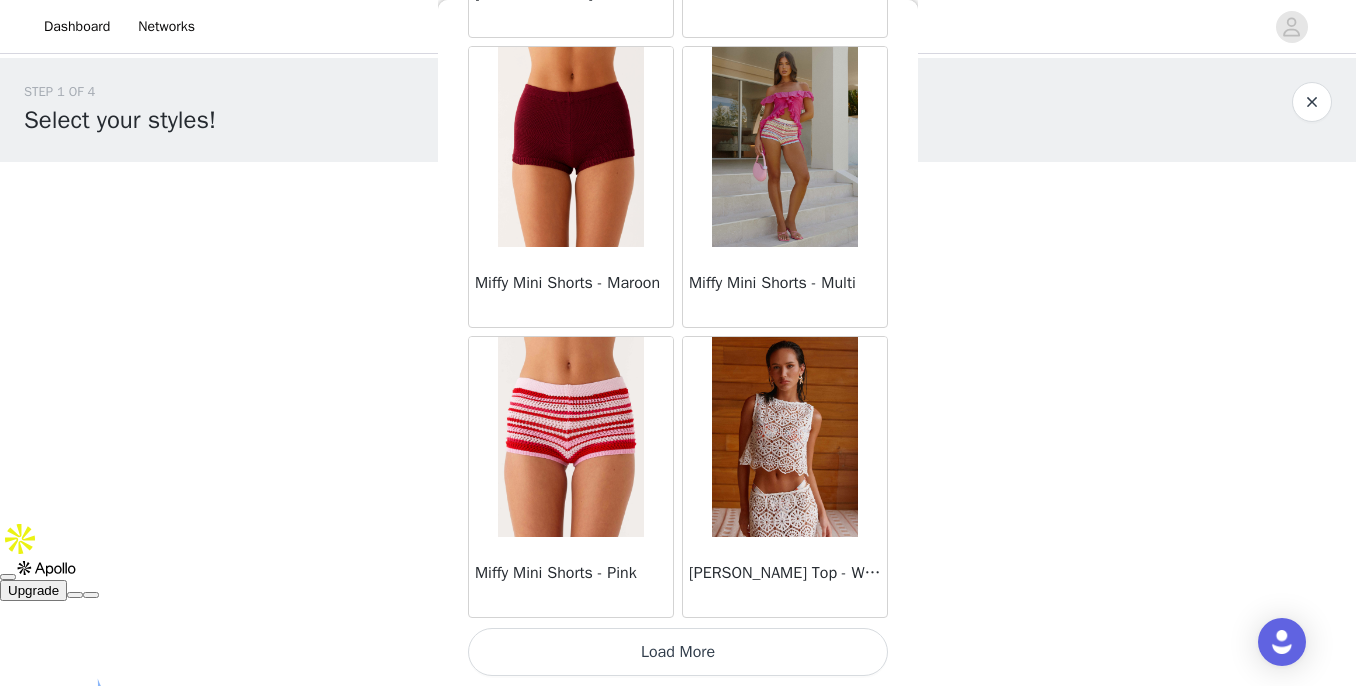 click on "Load More" at bounding box center (678, 652) 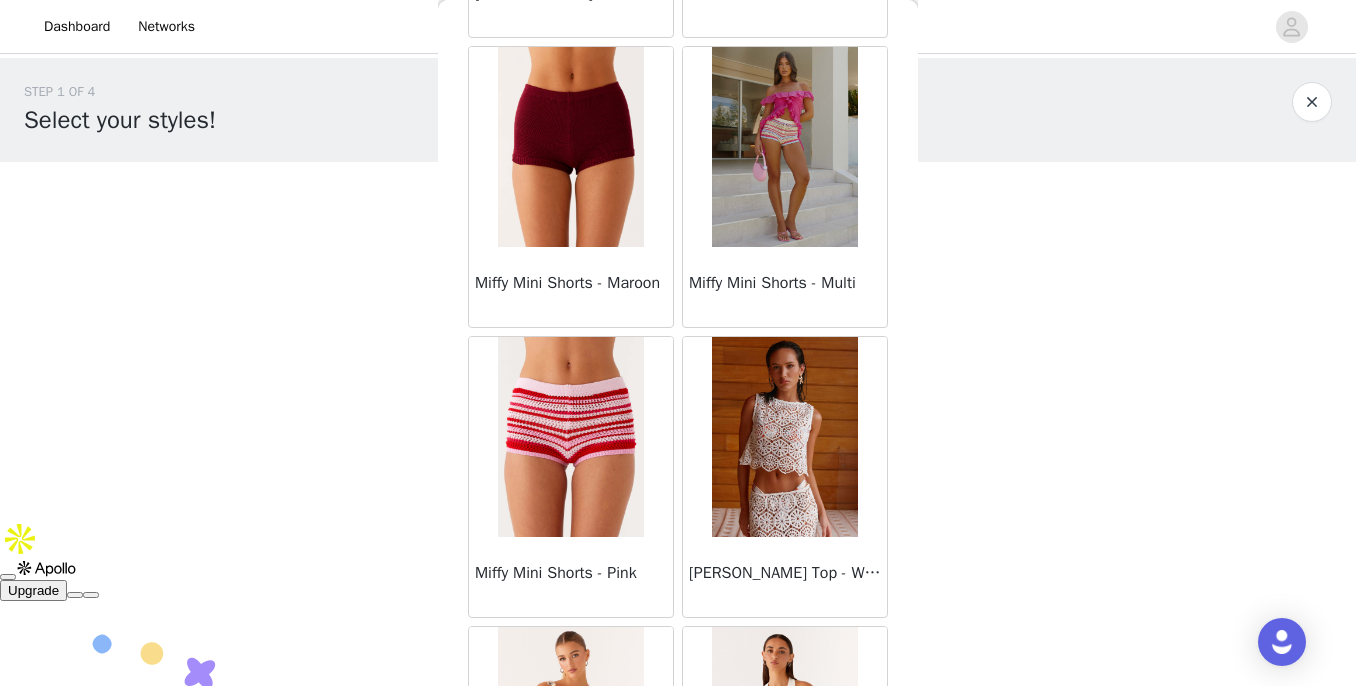 scroll, scrollTop: 42974, scrollLeft: 0, axis: vertical 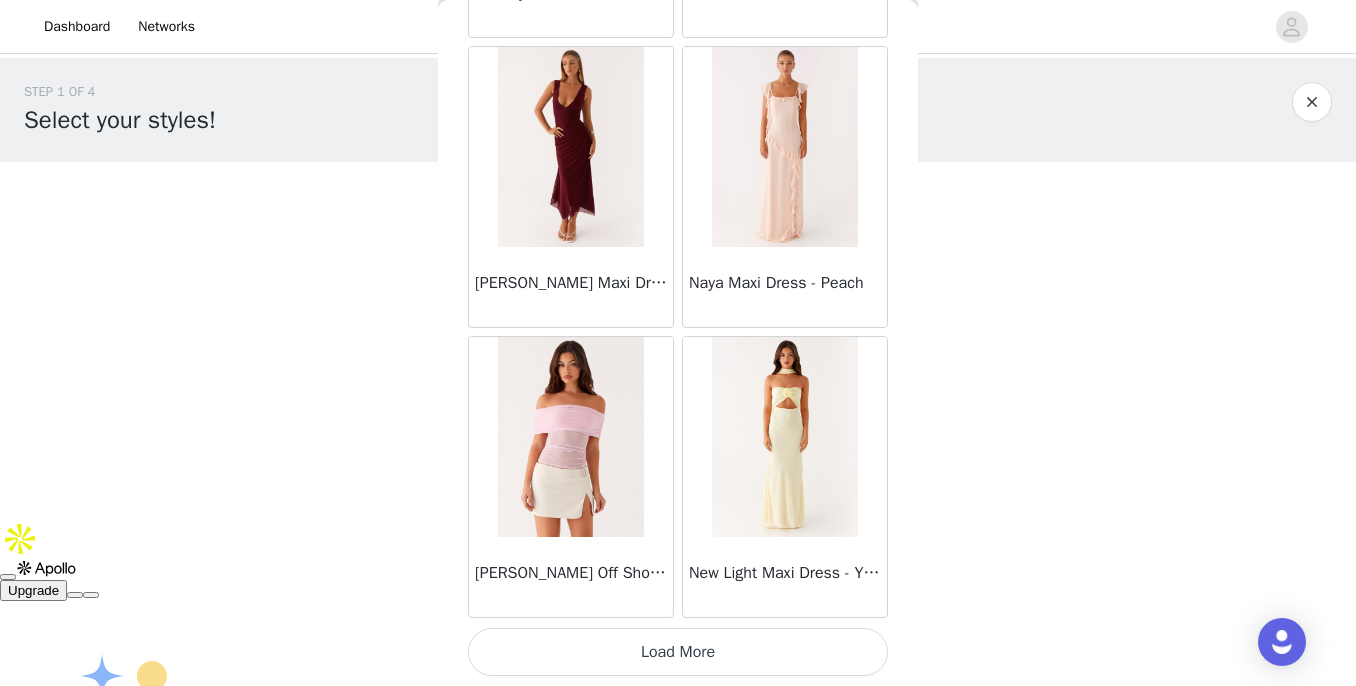 click on "Load More" at bounding box center (678, 652) 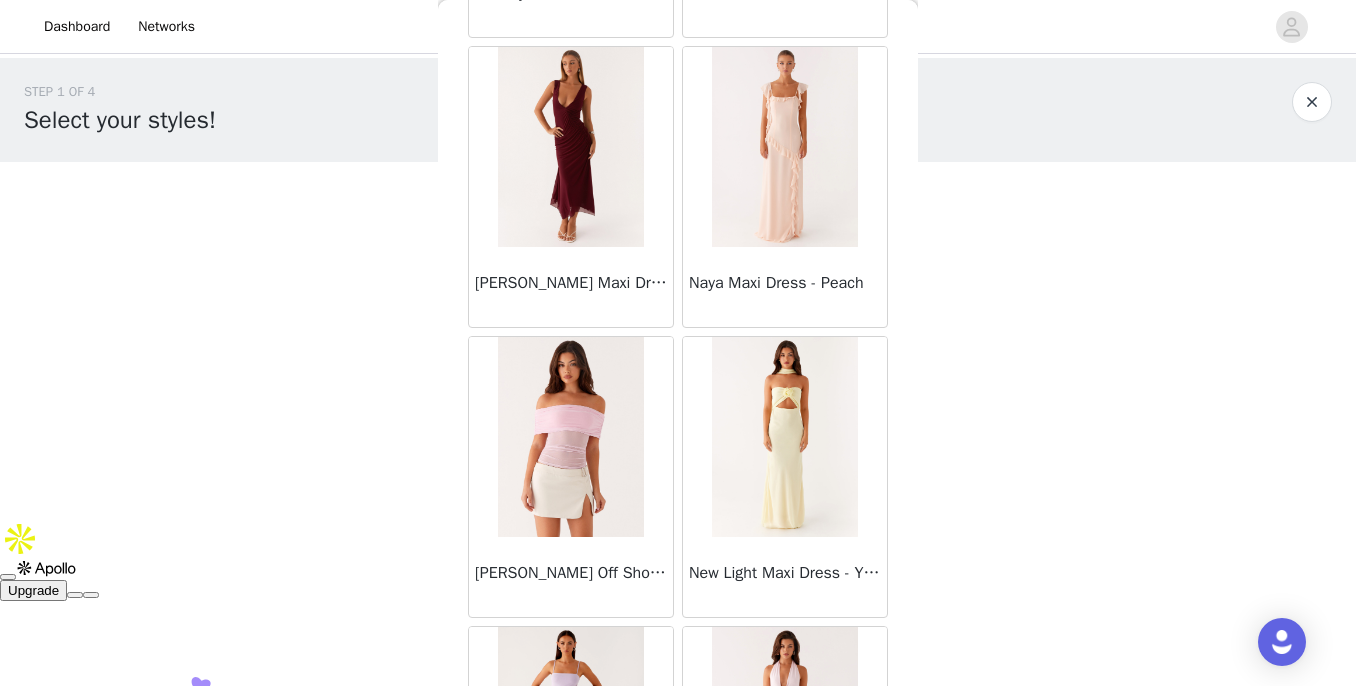 scroll, scrollTop: 45874, scrollLeft: 0, axis: vertical 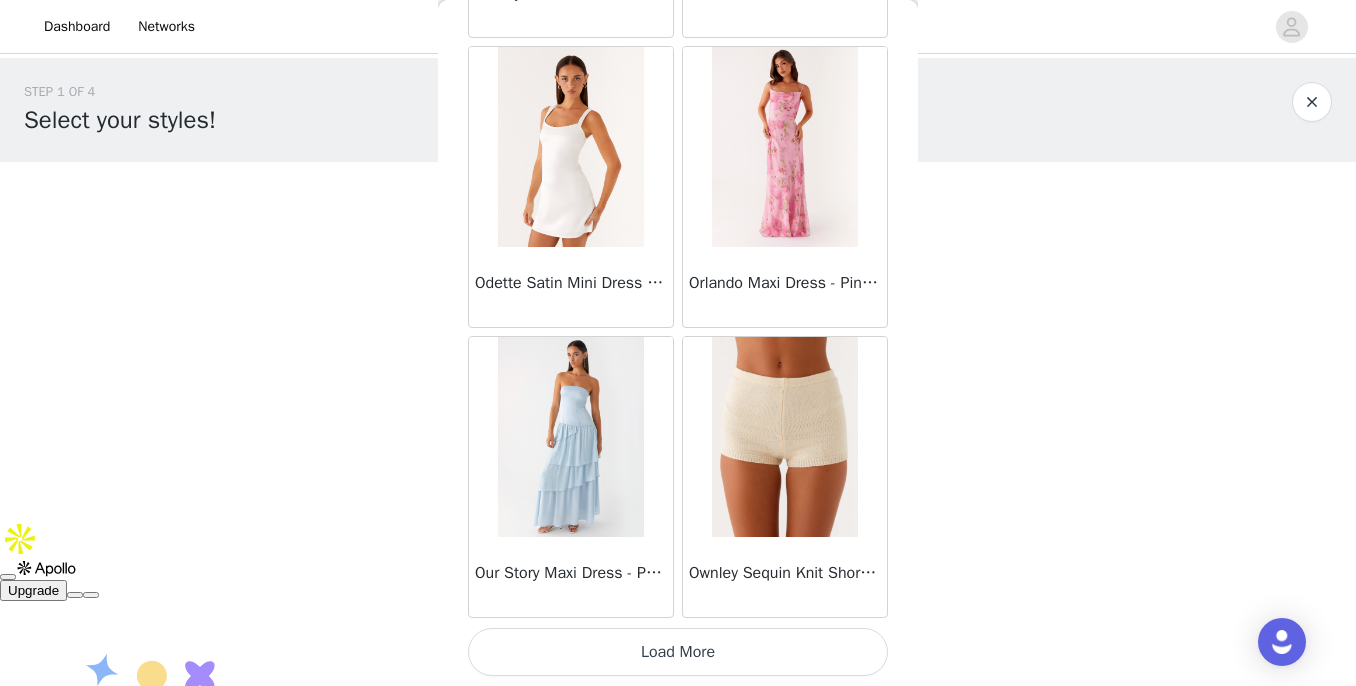 click on "Load More" at bounding box center (678, 652) 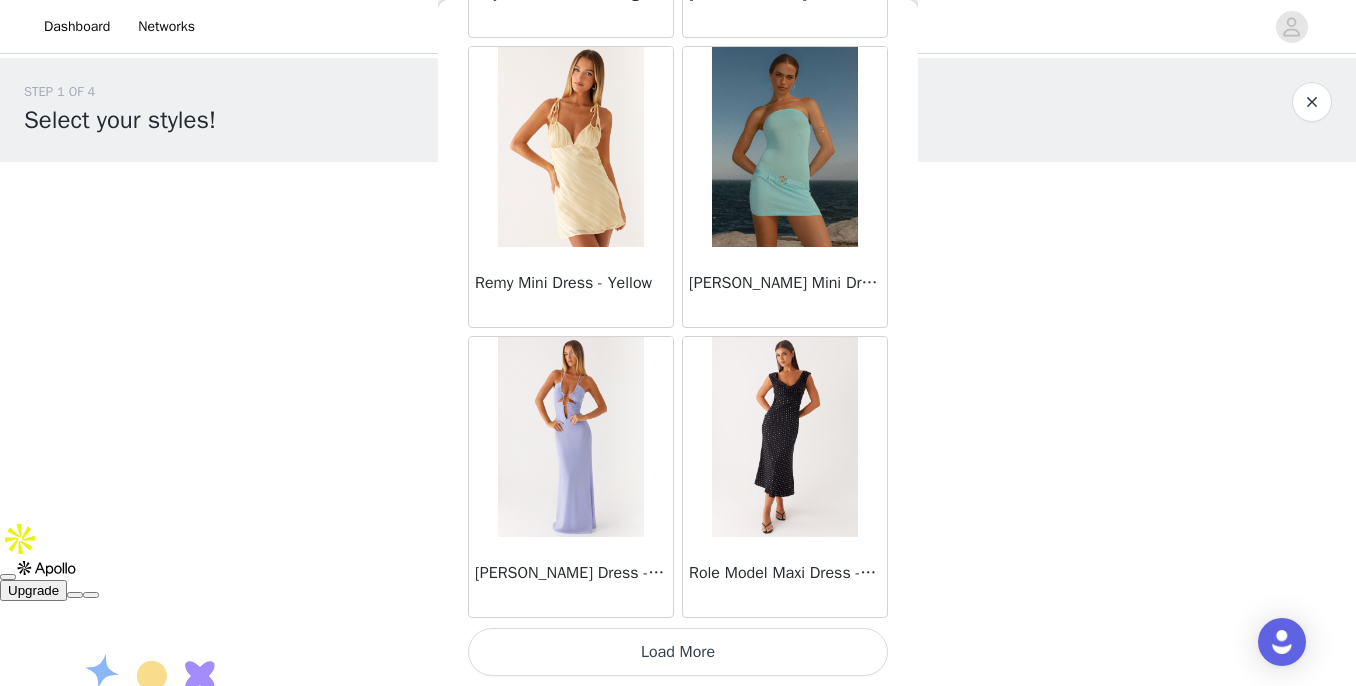 click on "Load More" at bounding box center (678, 652) 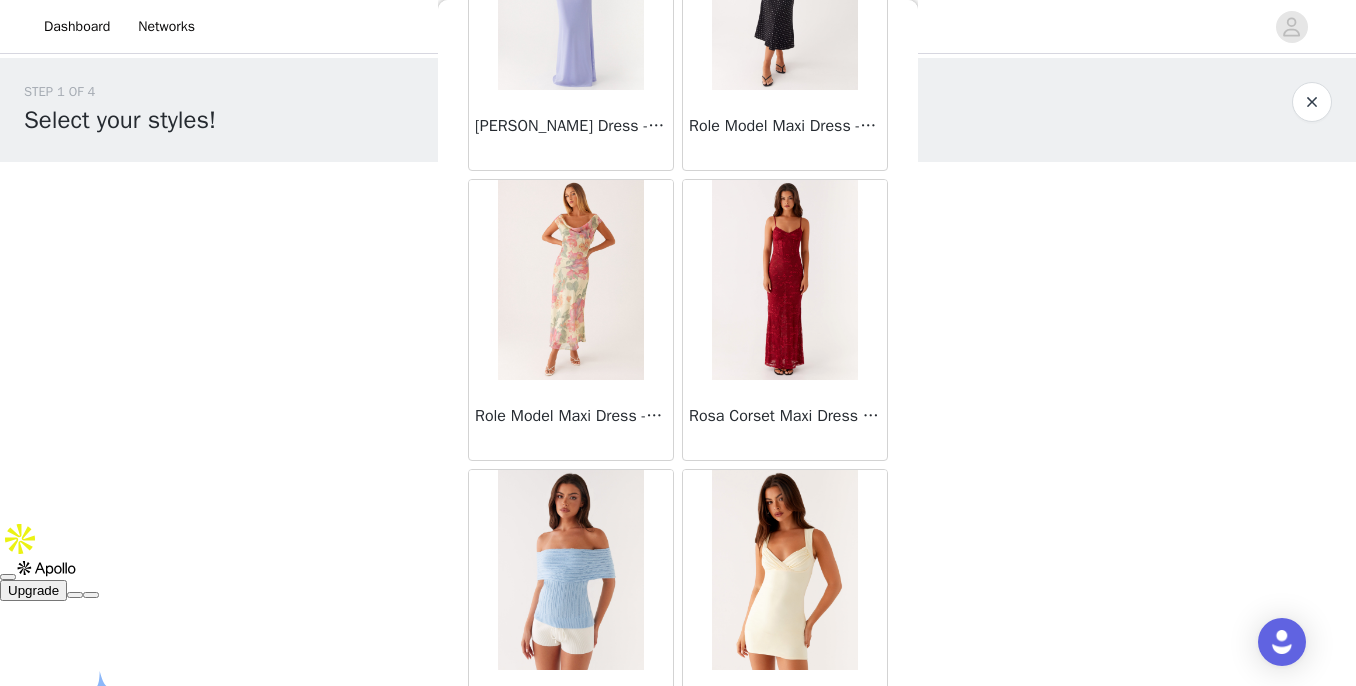 scroll, scrollTop: 51674, scrollLeft: 0, axis: vertical 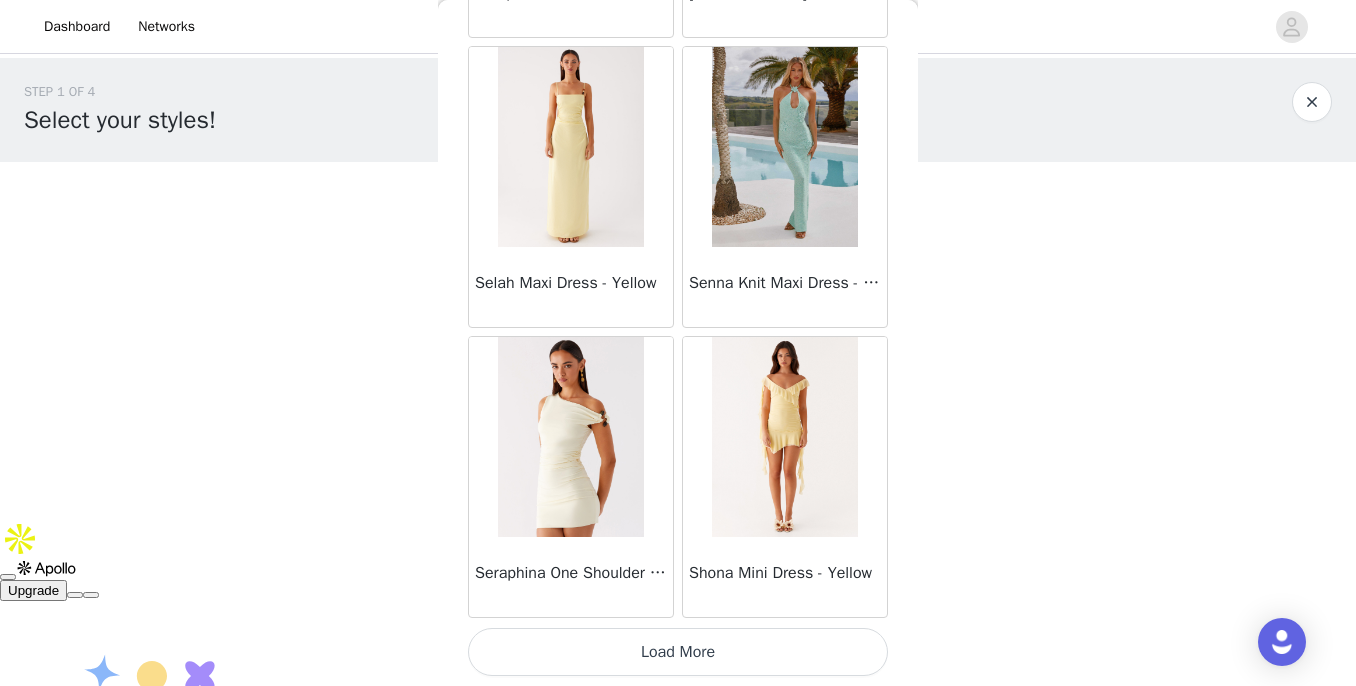 click on "Load More" at bounding box center (678, 652) 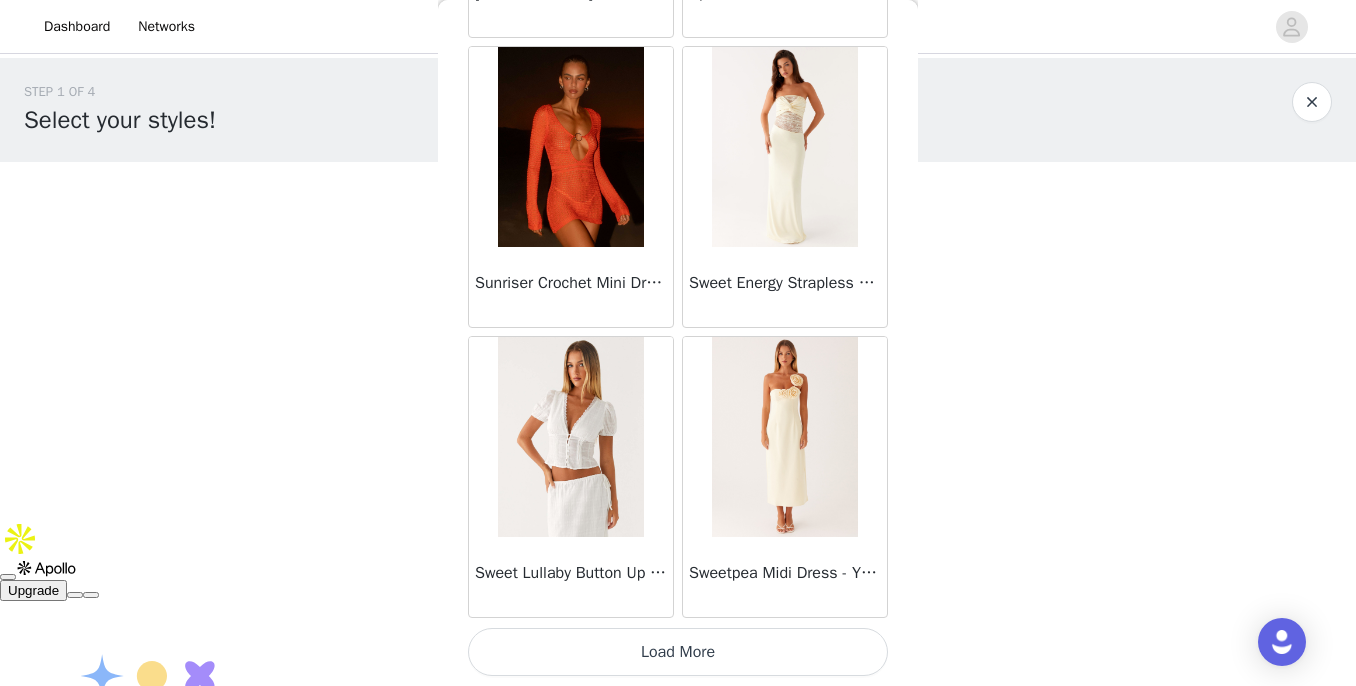 click on "Load More" at bounding box center (678, 652) 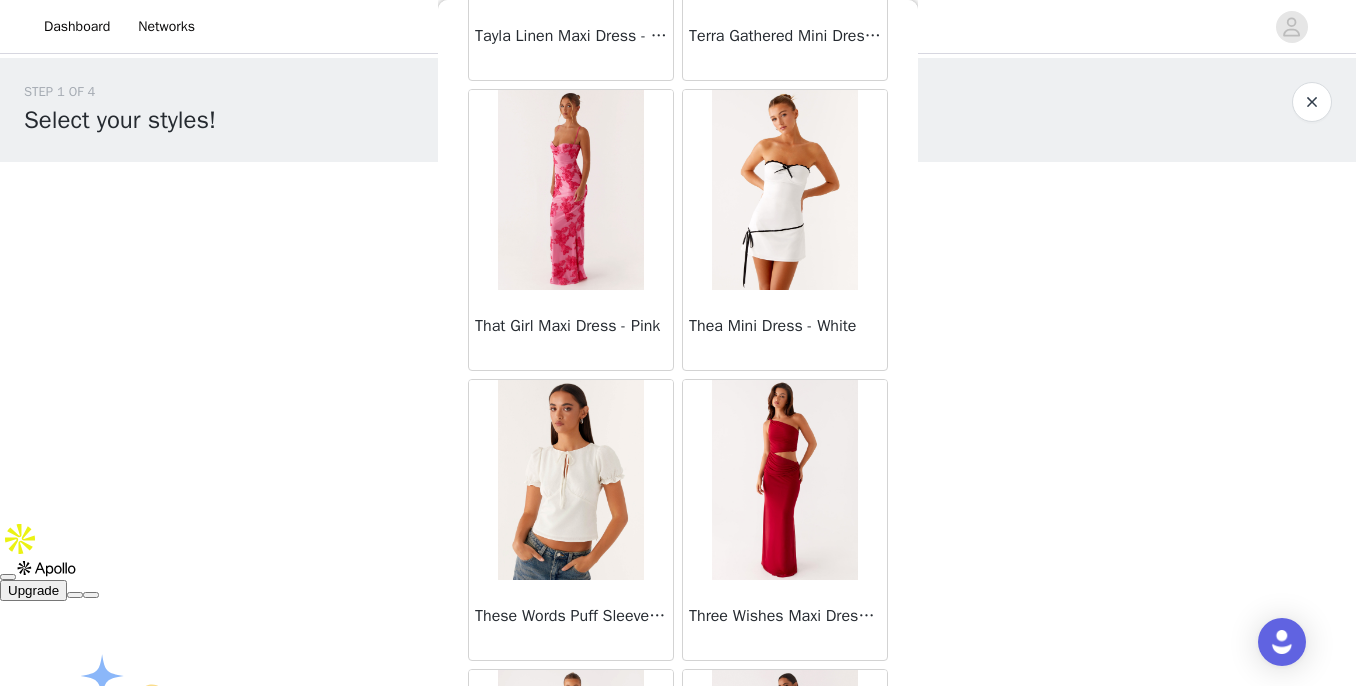 scroll, scrollTop: 57474, scrollLeft: 0, axis: vertical 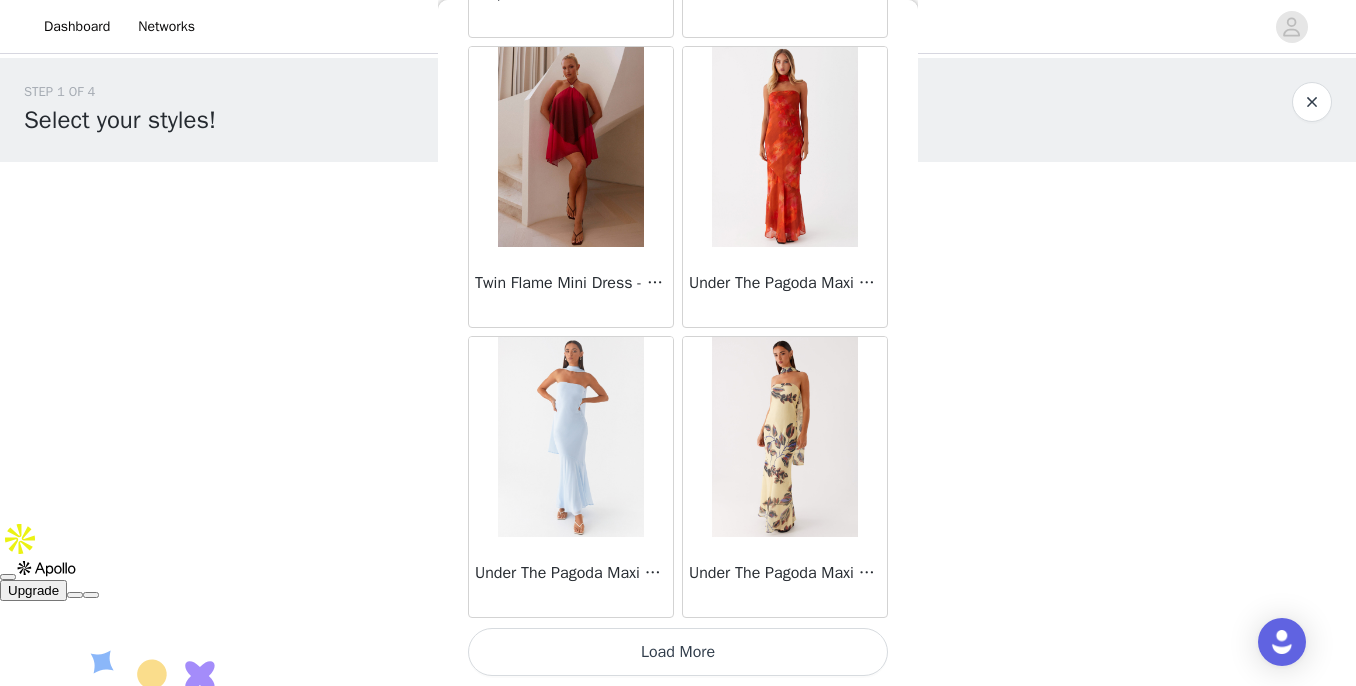 click on "Load More" at bounding box center [678, 652] 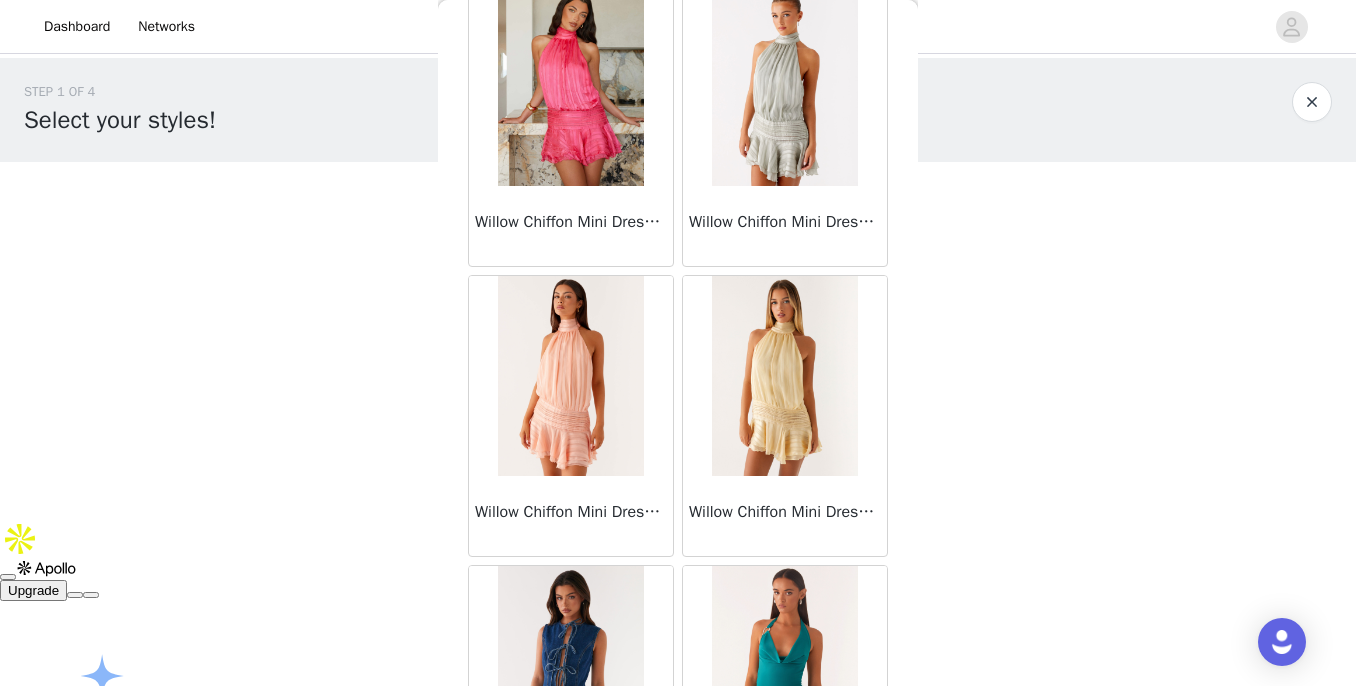 scroll, scrollTop: 60374, scrollLeft: 0, axis: vertical 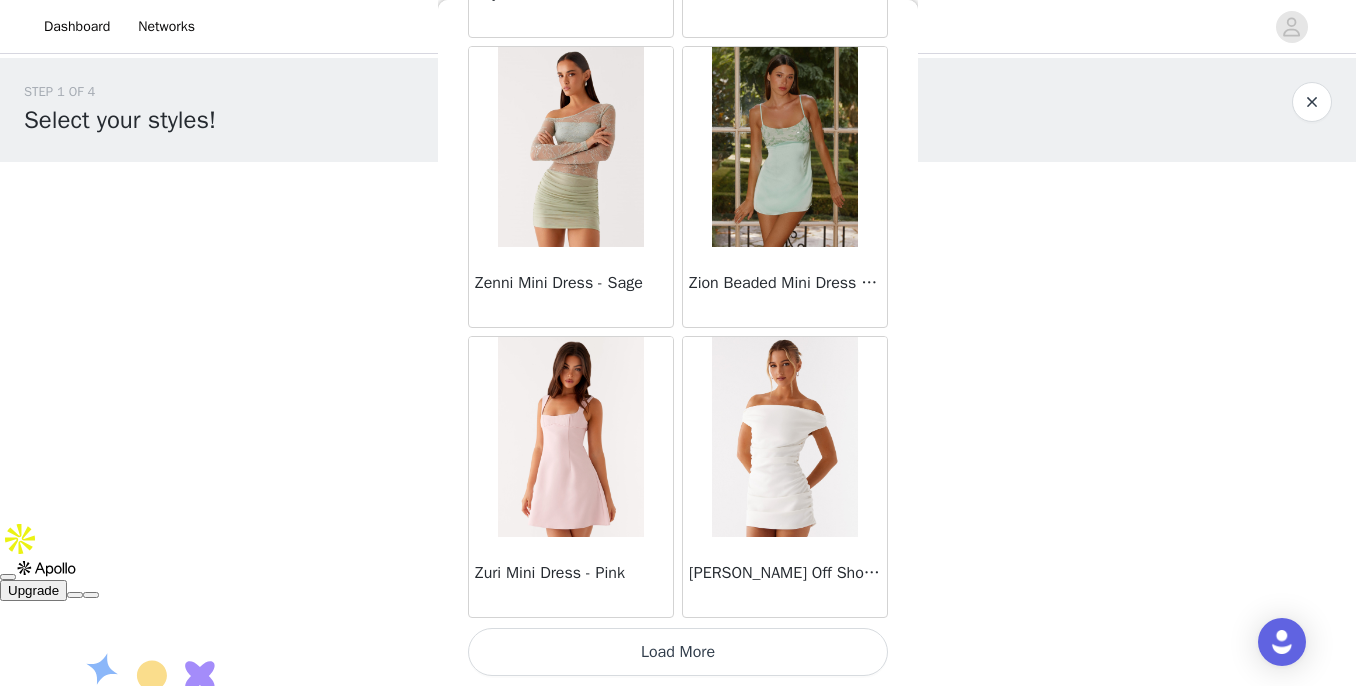 click on "Load More" at bounding box center [678, 652] 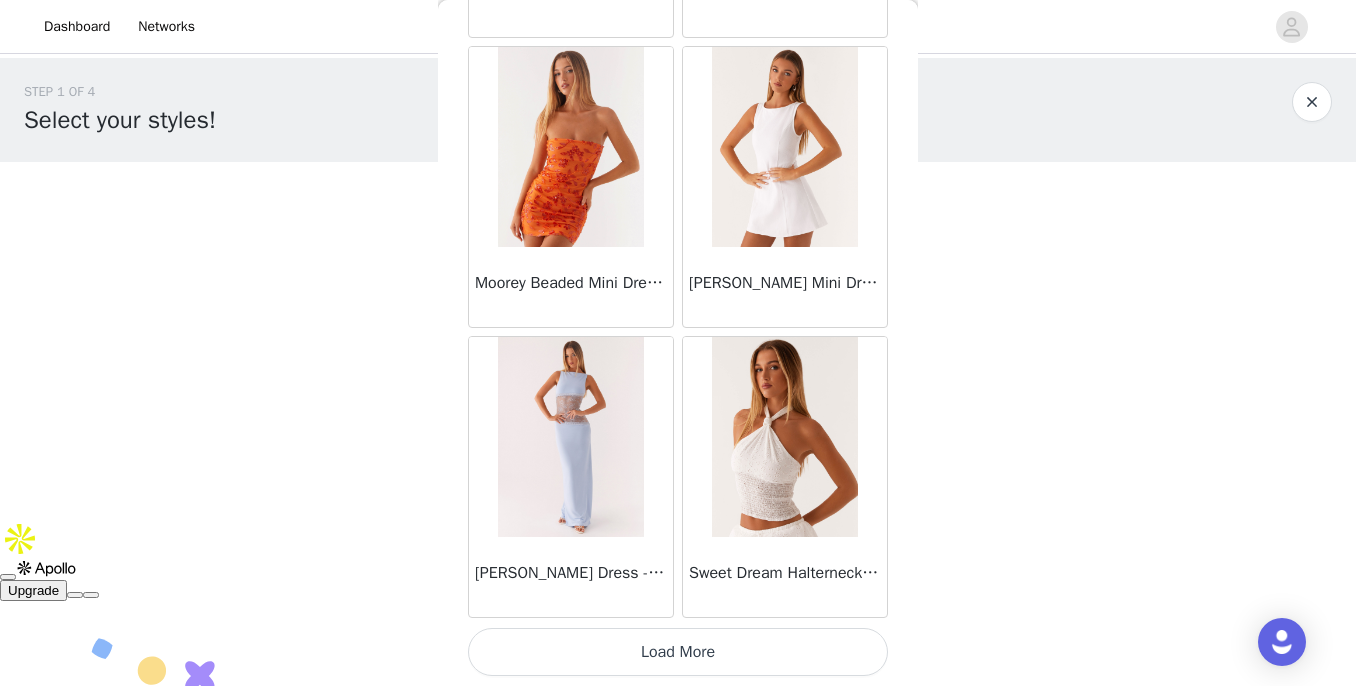 click on "Load More" at bounding box center [678, 652] 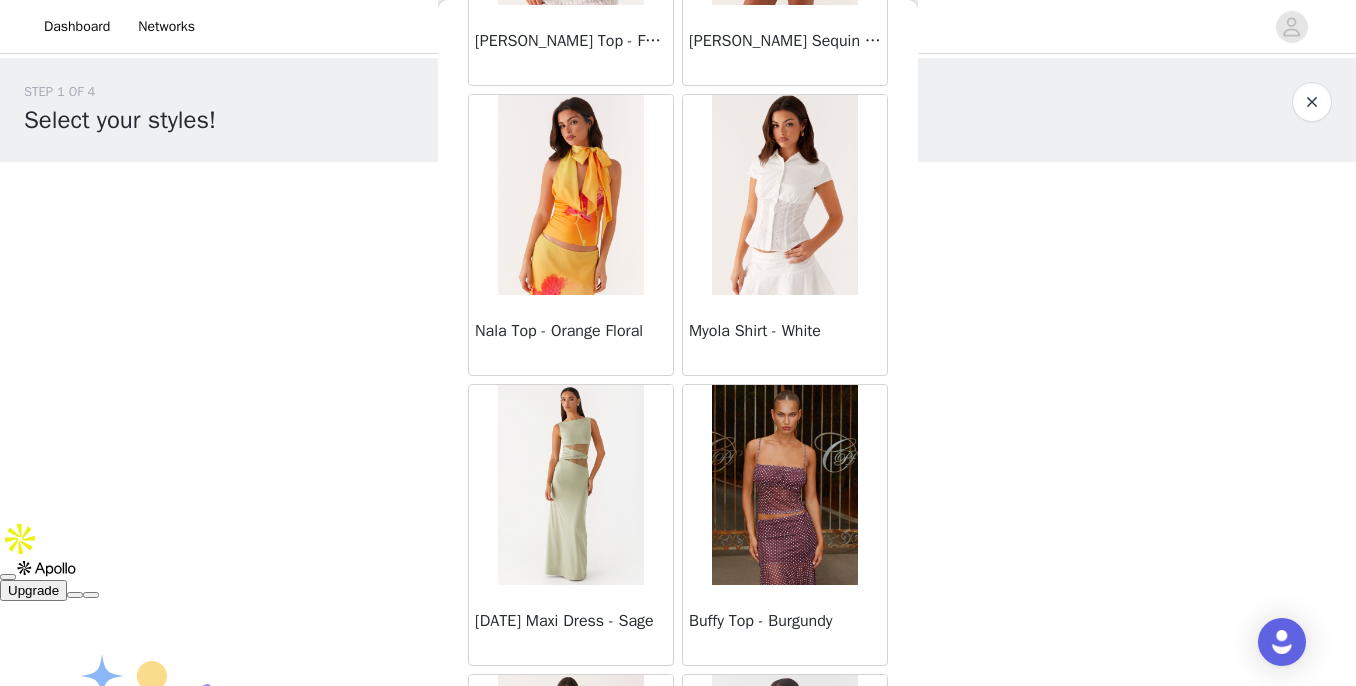 scroll, scrollTop: 66174, scrollLeft: 0, axis: vertical 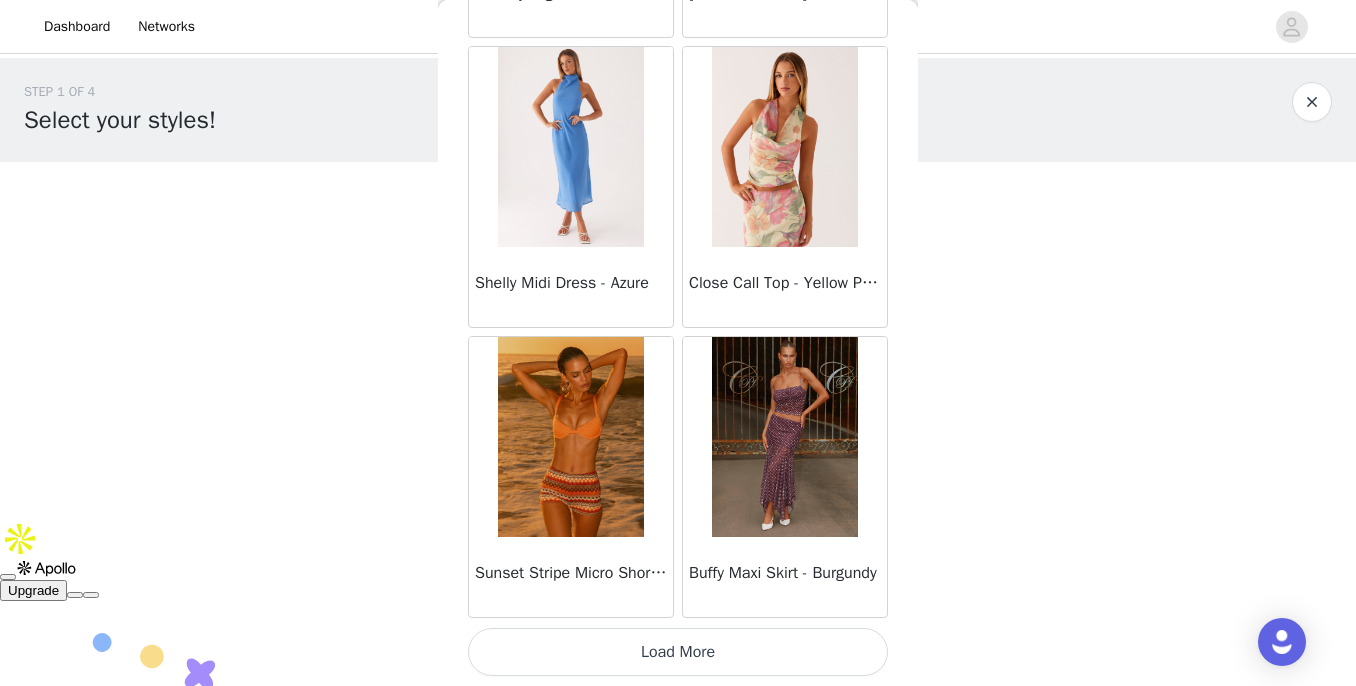 click on "Load More" at bounding box center (678, 652) 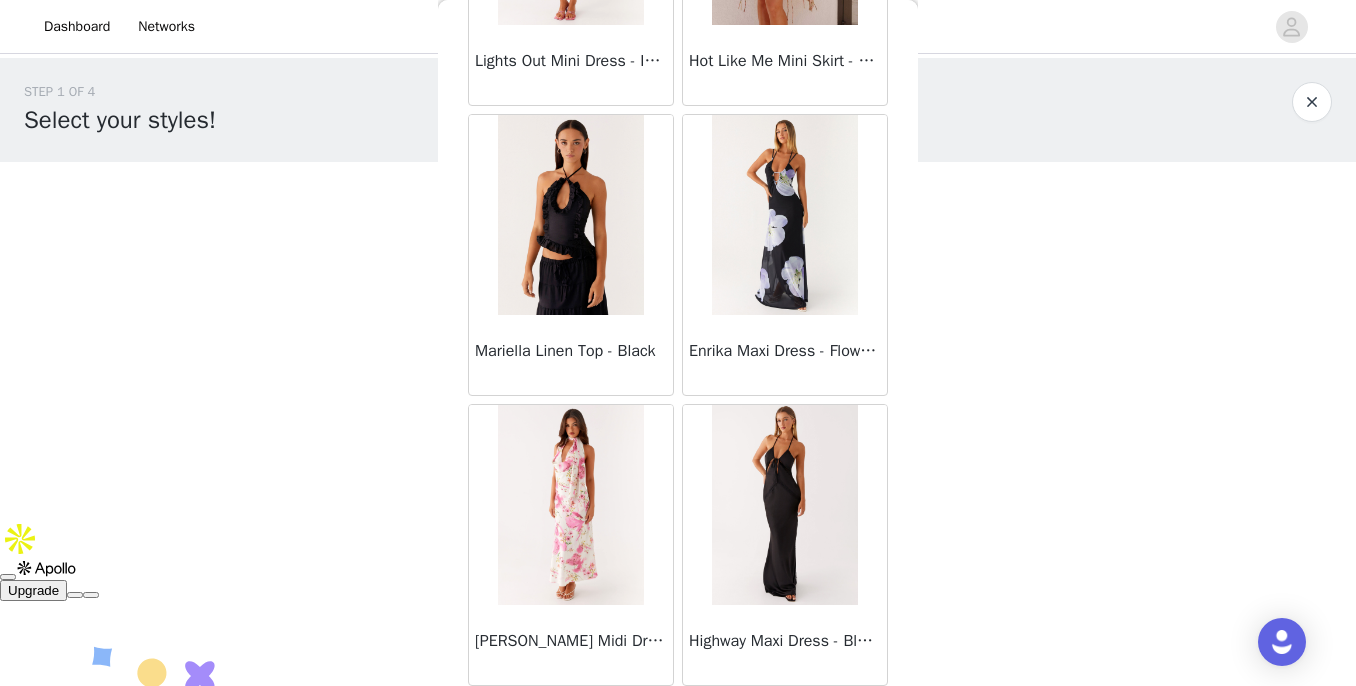 scroll, scrollTop: 69074, scrollLeft: 0, axis: vertical 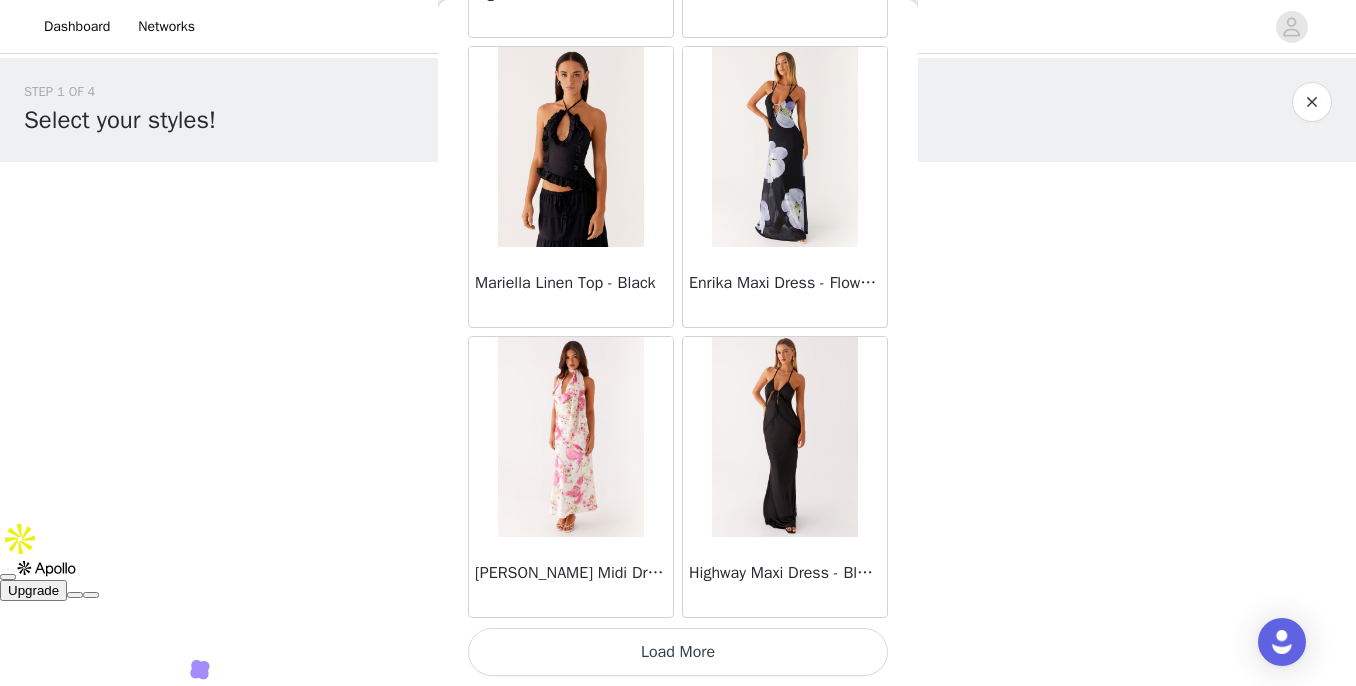 click on "Load More" at bounding box center [678, 652] 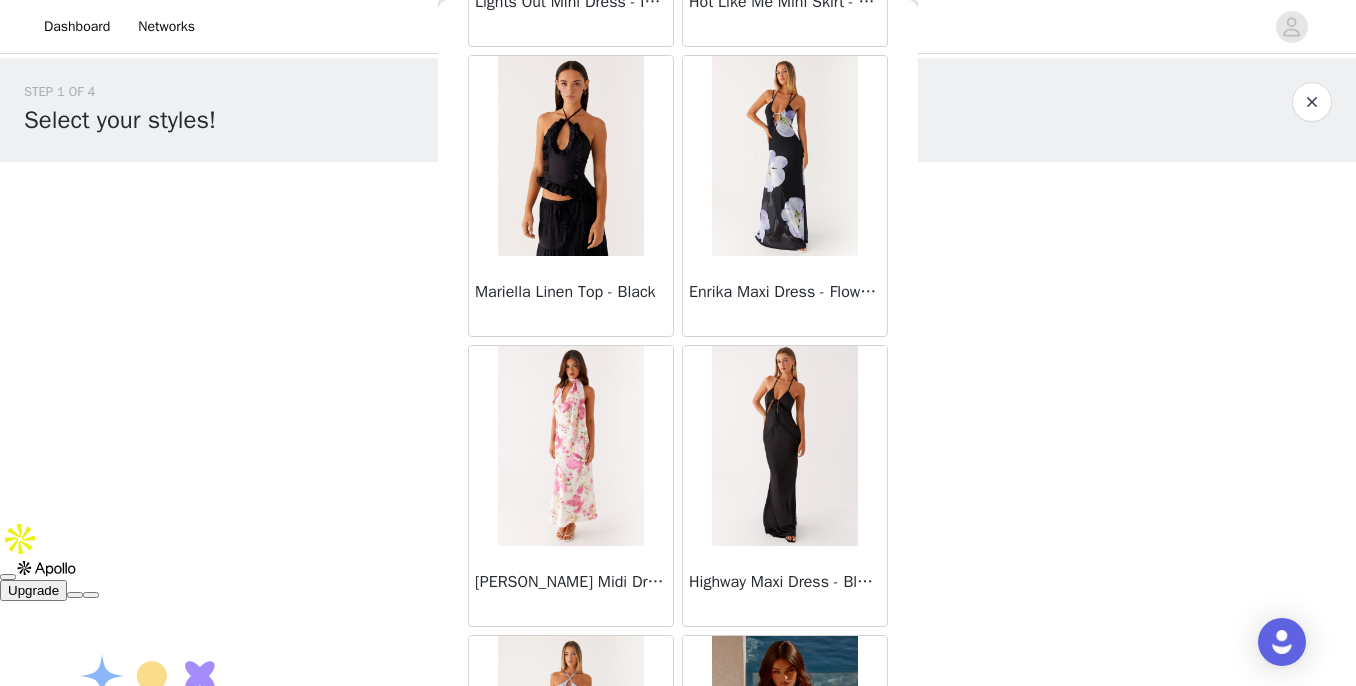 scroll, scrollTop: 69074, scrollLeft: 0, axis: vertical 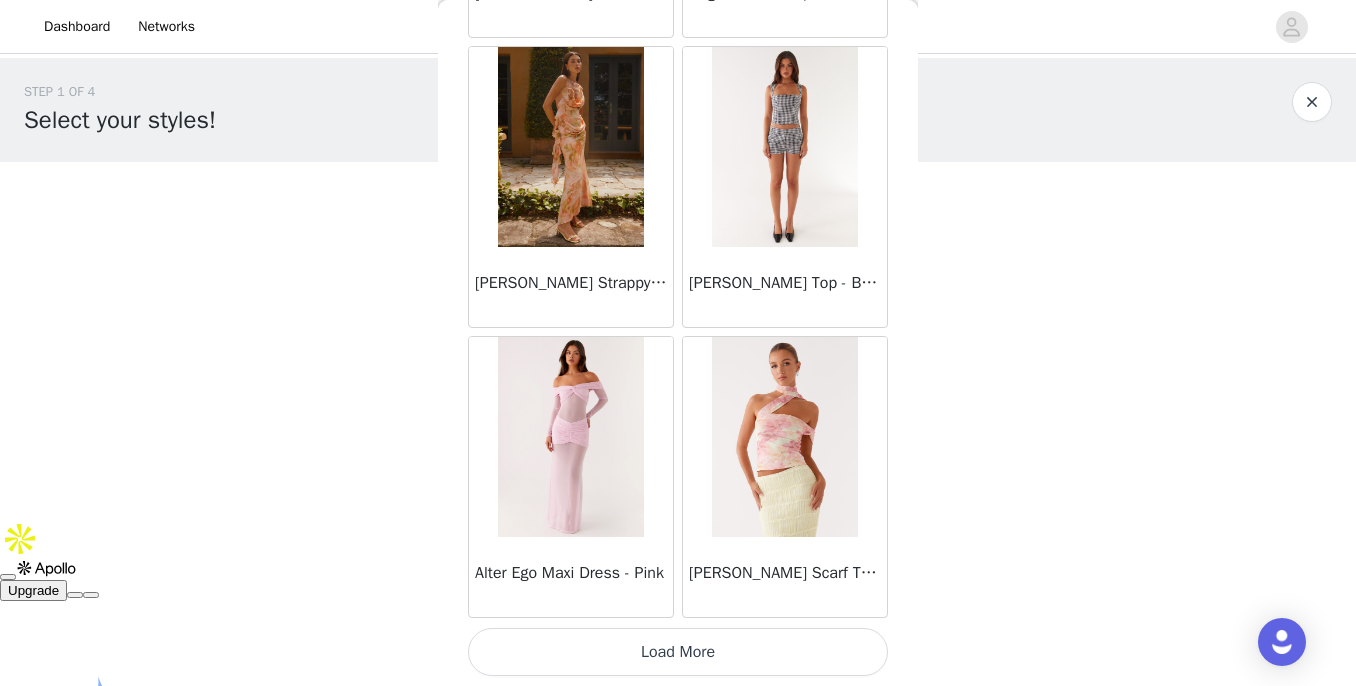 click on "Load More" at bounding box center (678, 652) 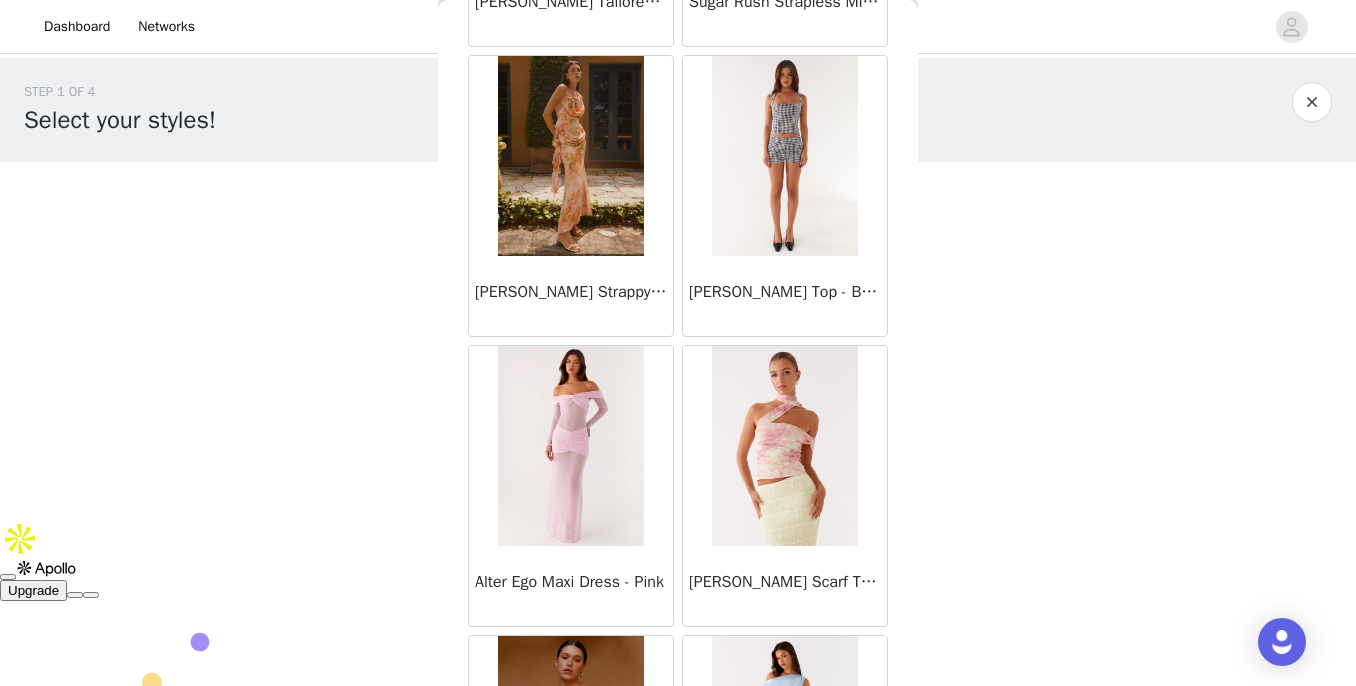 scroll, scrollTop: 71974, scrollLeft: 0, axis: vertical 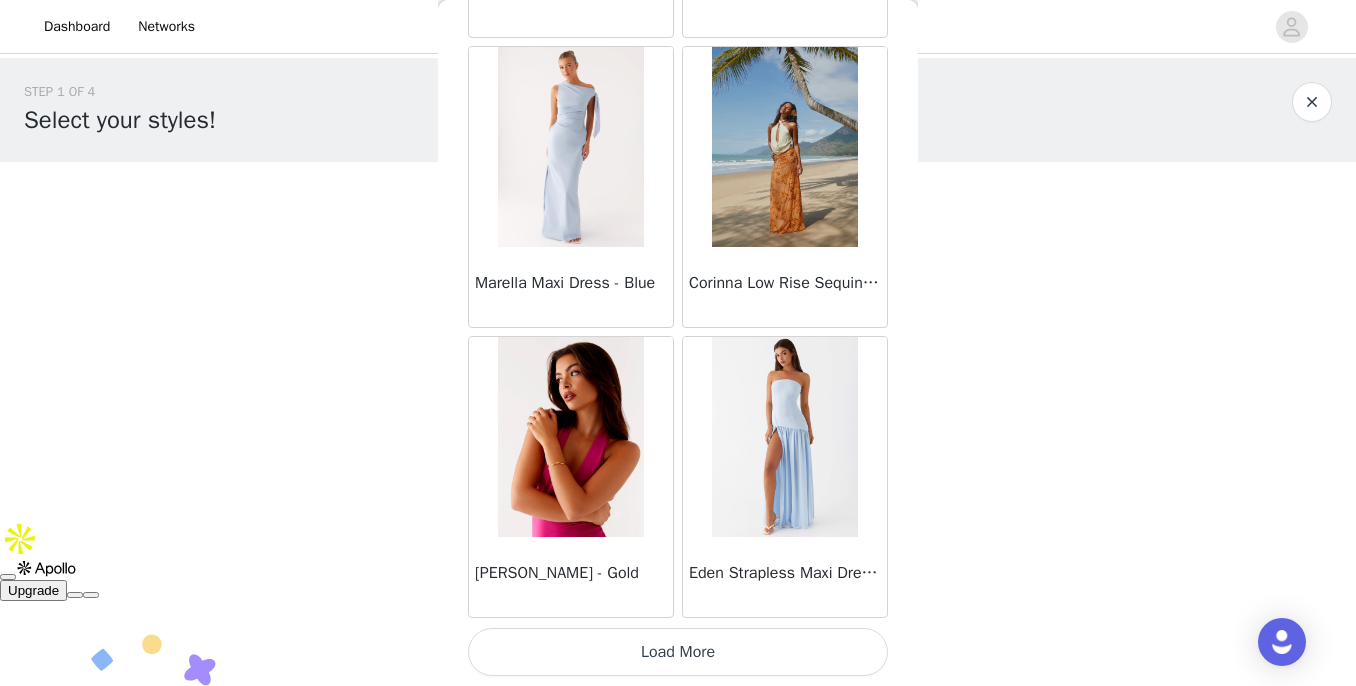 click on "Load More" at bounding box center (678, 652) 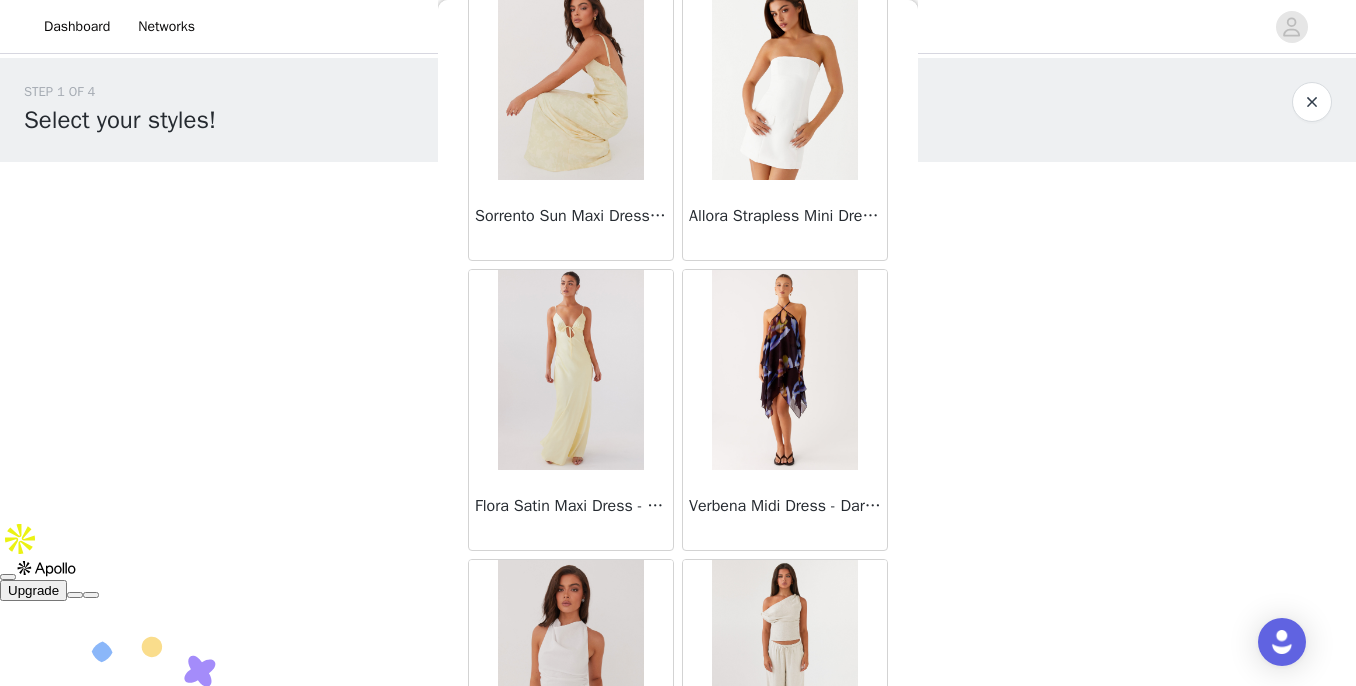 scroll, scrollTop: 77774, scrollLeft: 0, axis: vertical 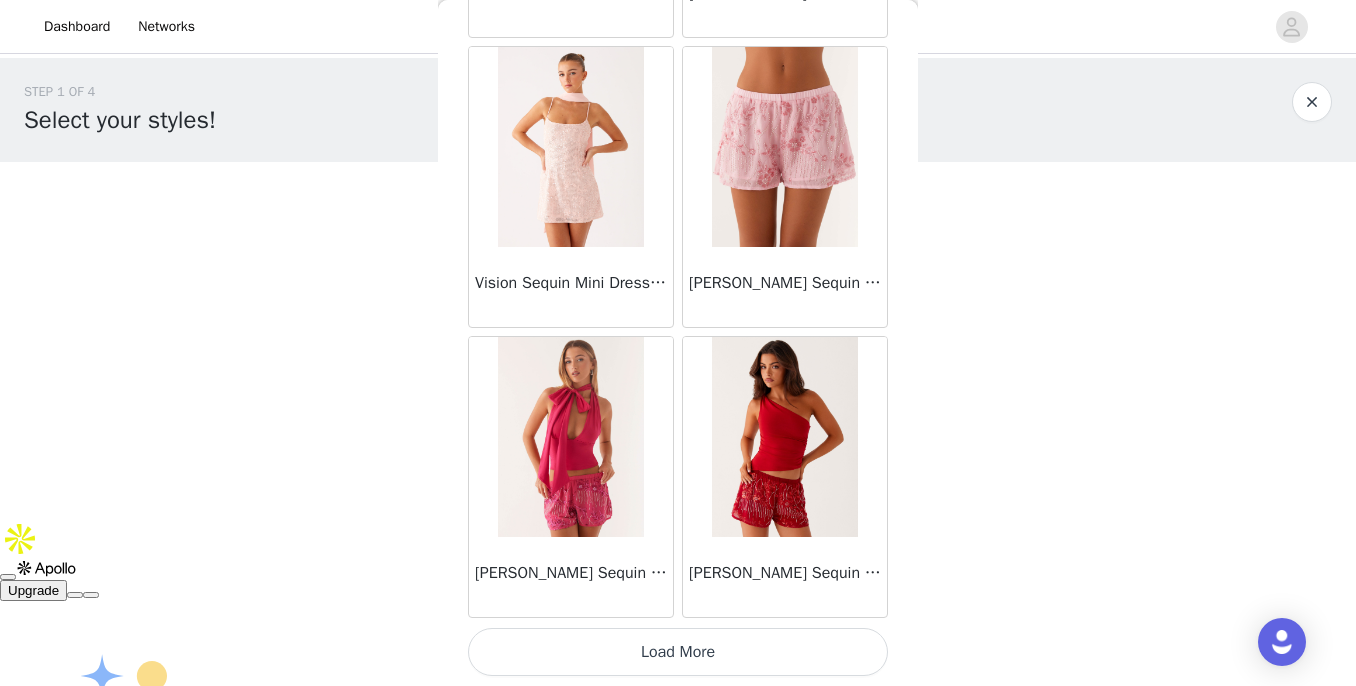 click on "Load More" at bounding box center [678, 652] 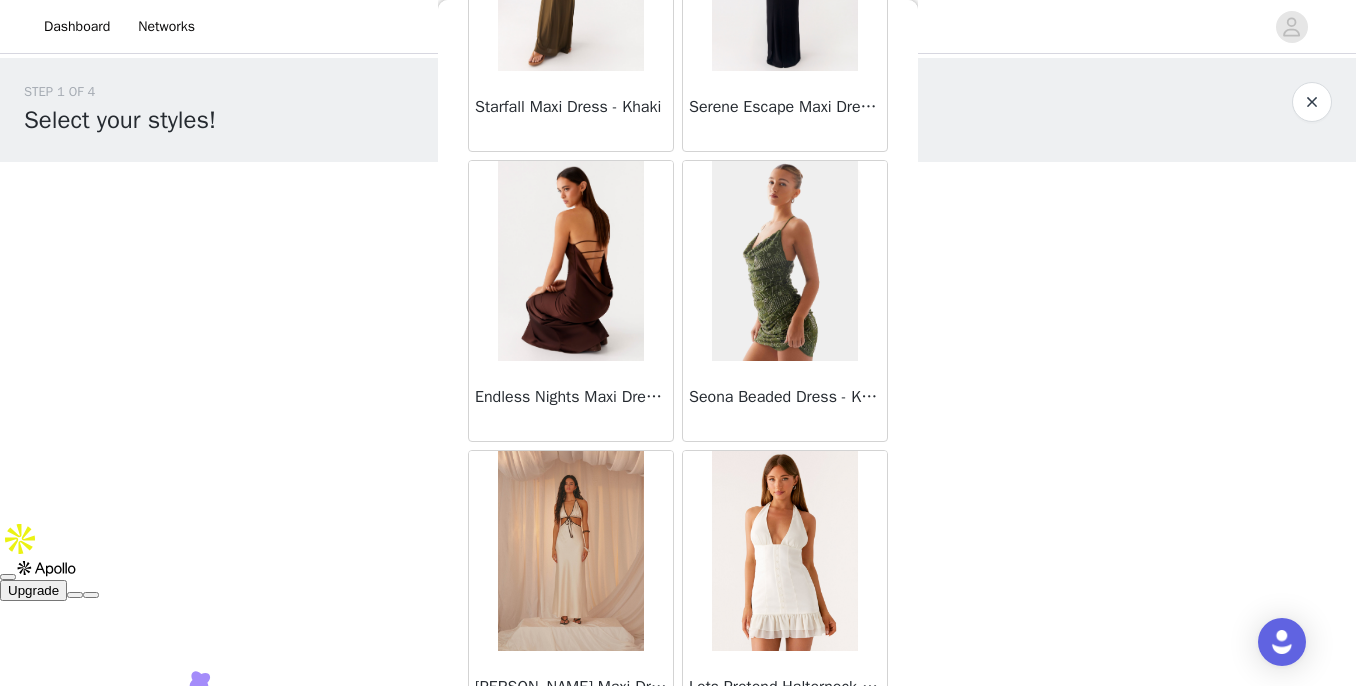 scroll, scrollTop: 80320, scrollLeft: 0, axis: vertical 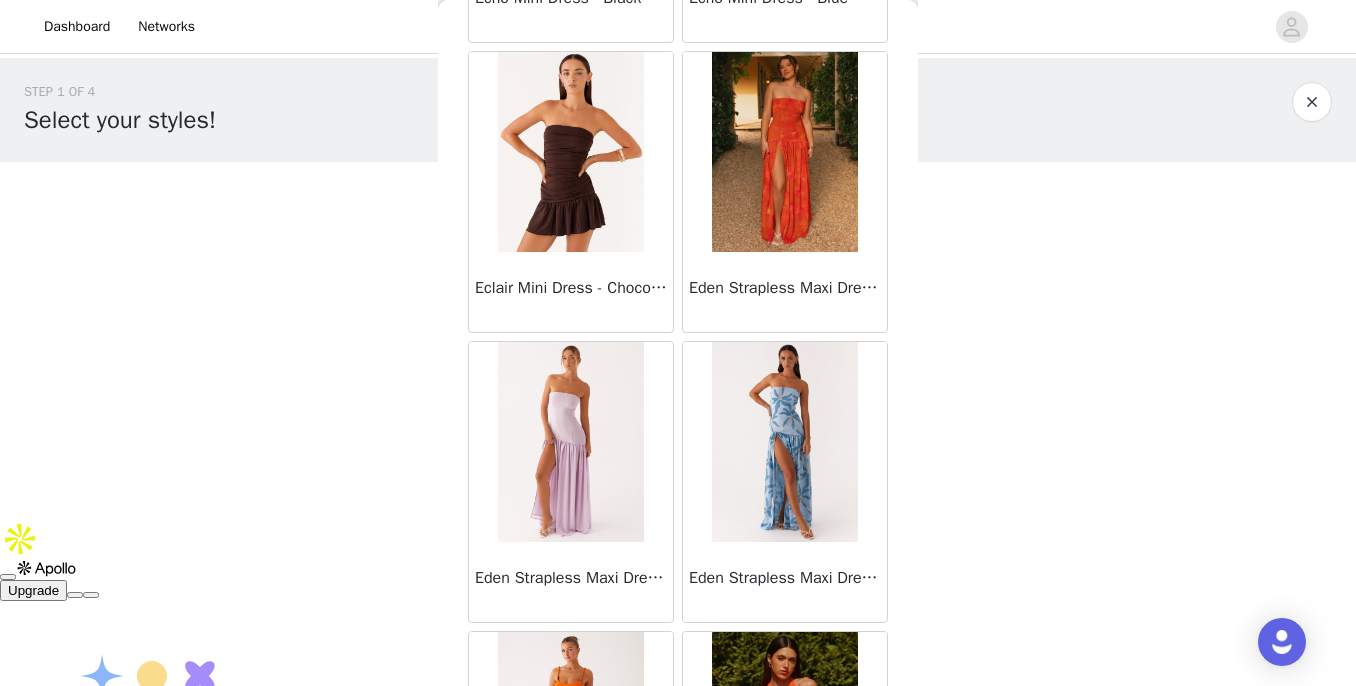 click on "Eclair Mini Dress - Chocolate" at bounding box center [571, 292] 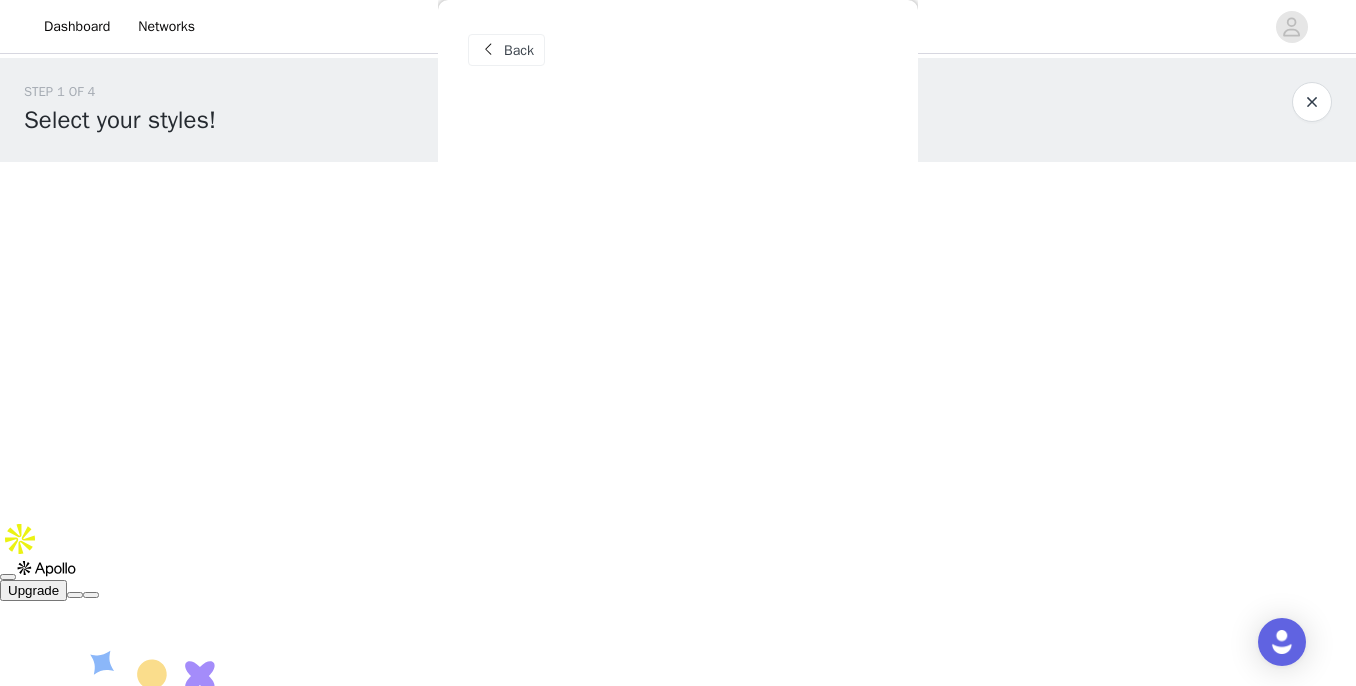scroll, scrollTop: 0, scrollLeft: 0, axis: both 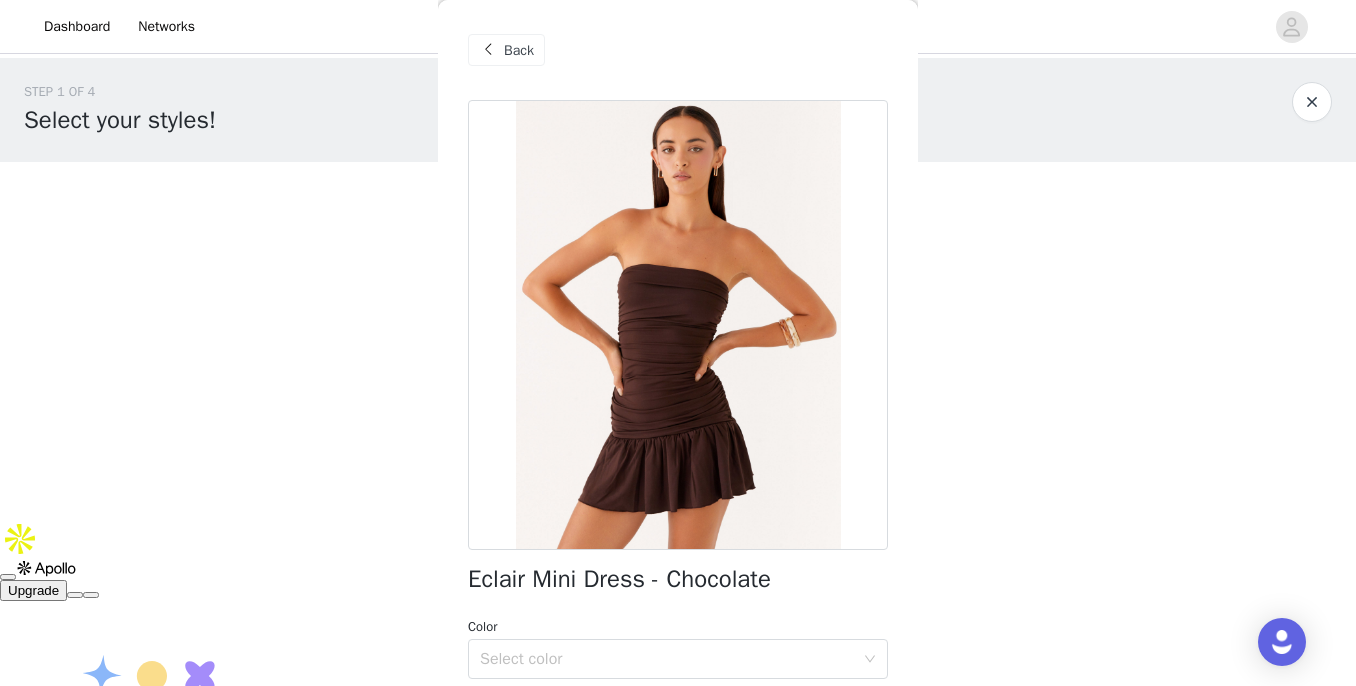 click on "Back" at bounding box center (519, 50) 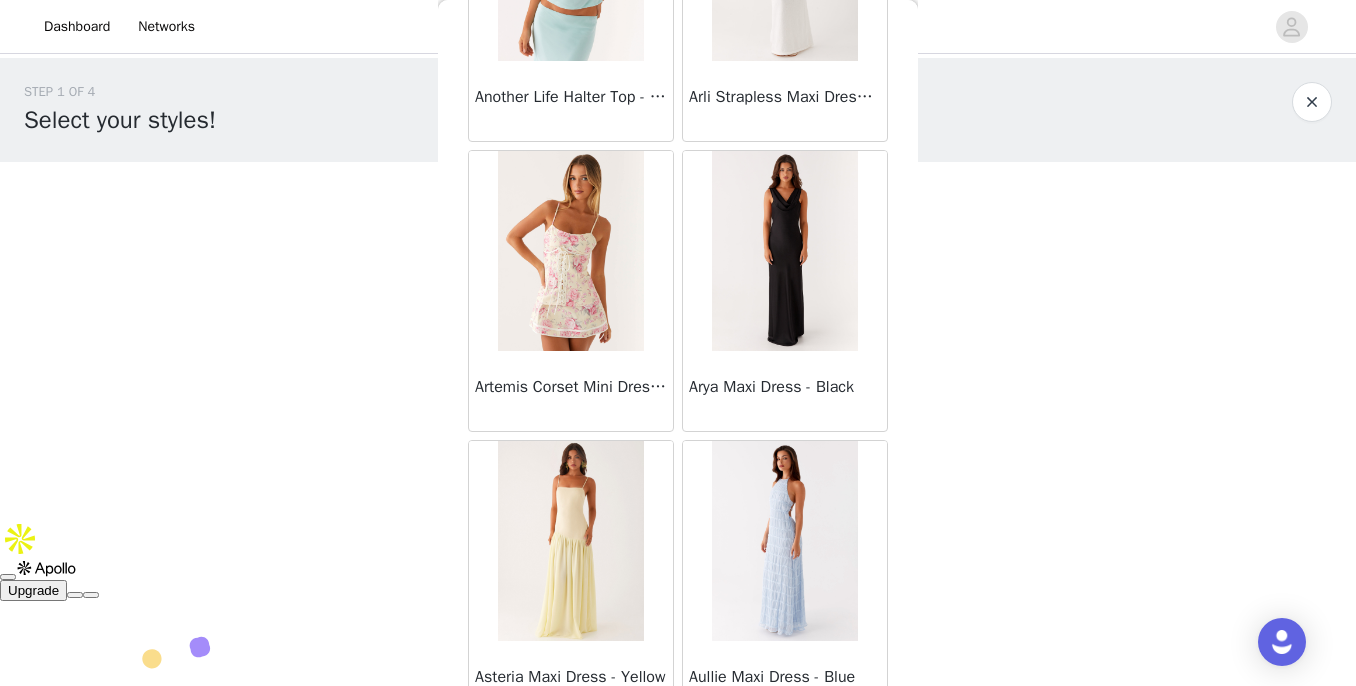 scroll, scrollTop: 3721, scrollLeft: 0, axis: vertical 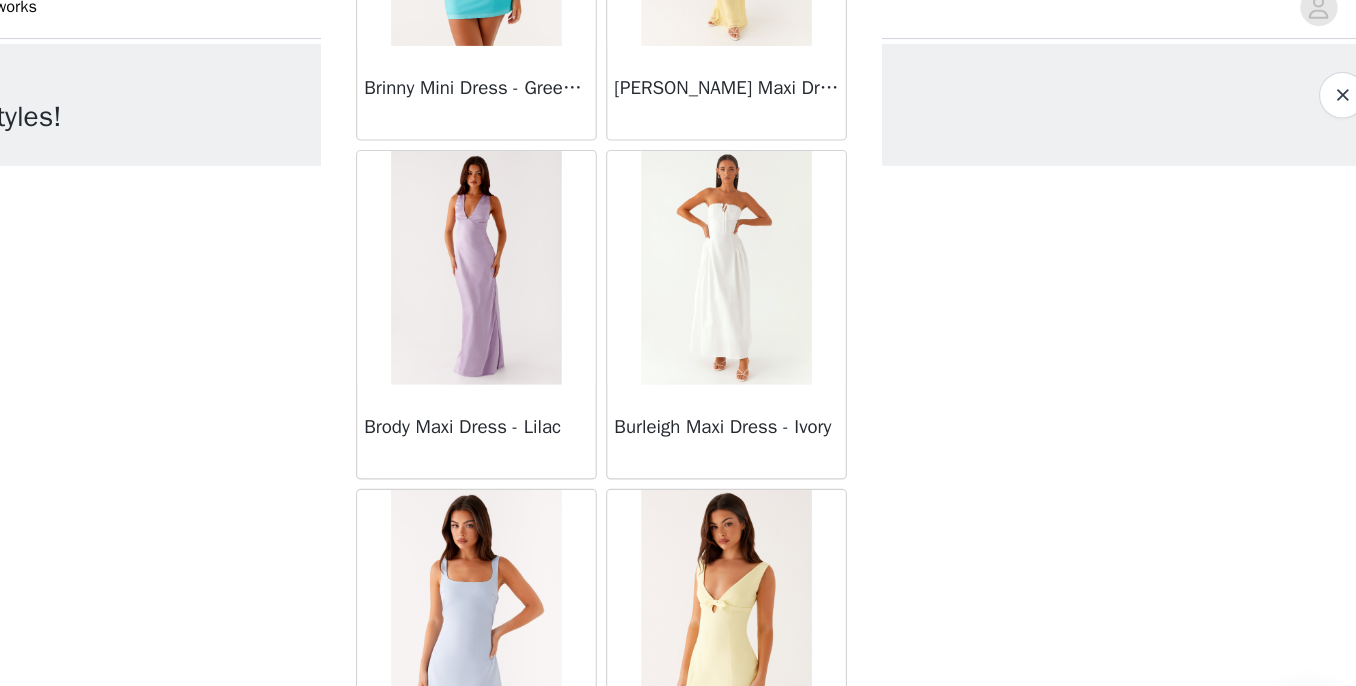 click at bounding box center (784, 250) 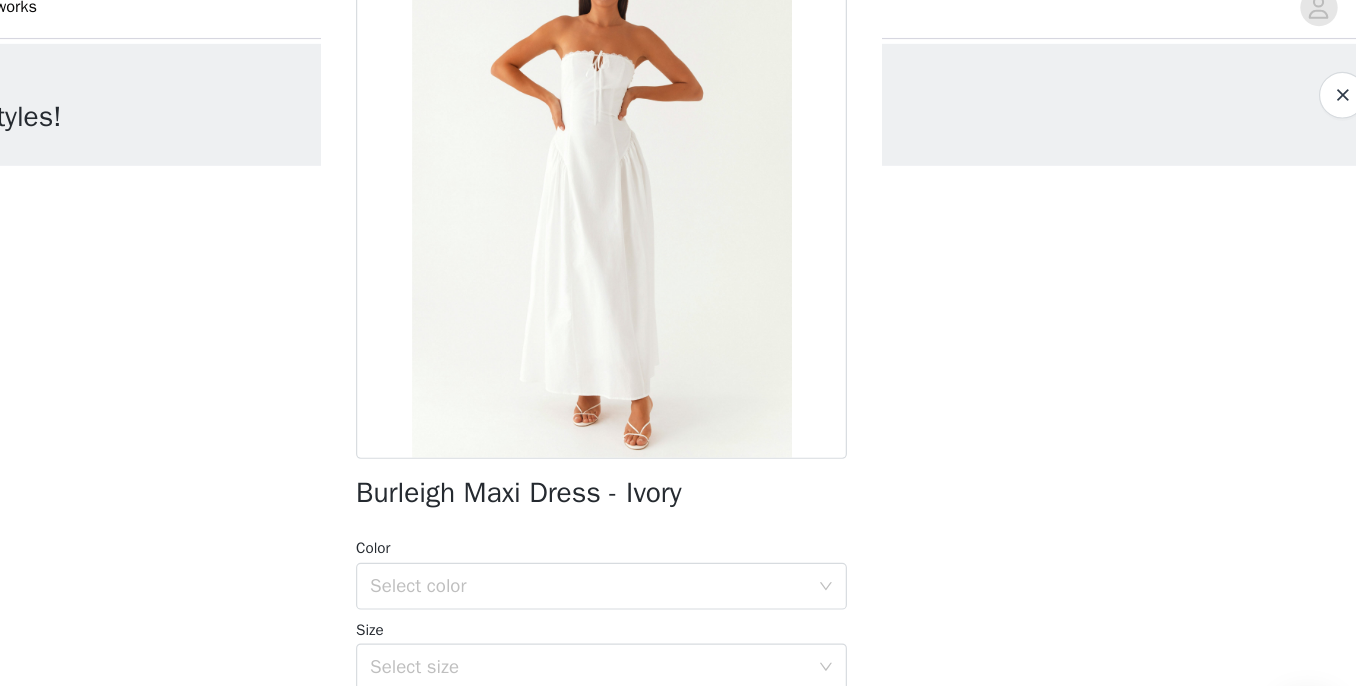 scroll, scrollTop: 368, scrollLeft: 0, axis: vertical 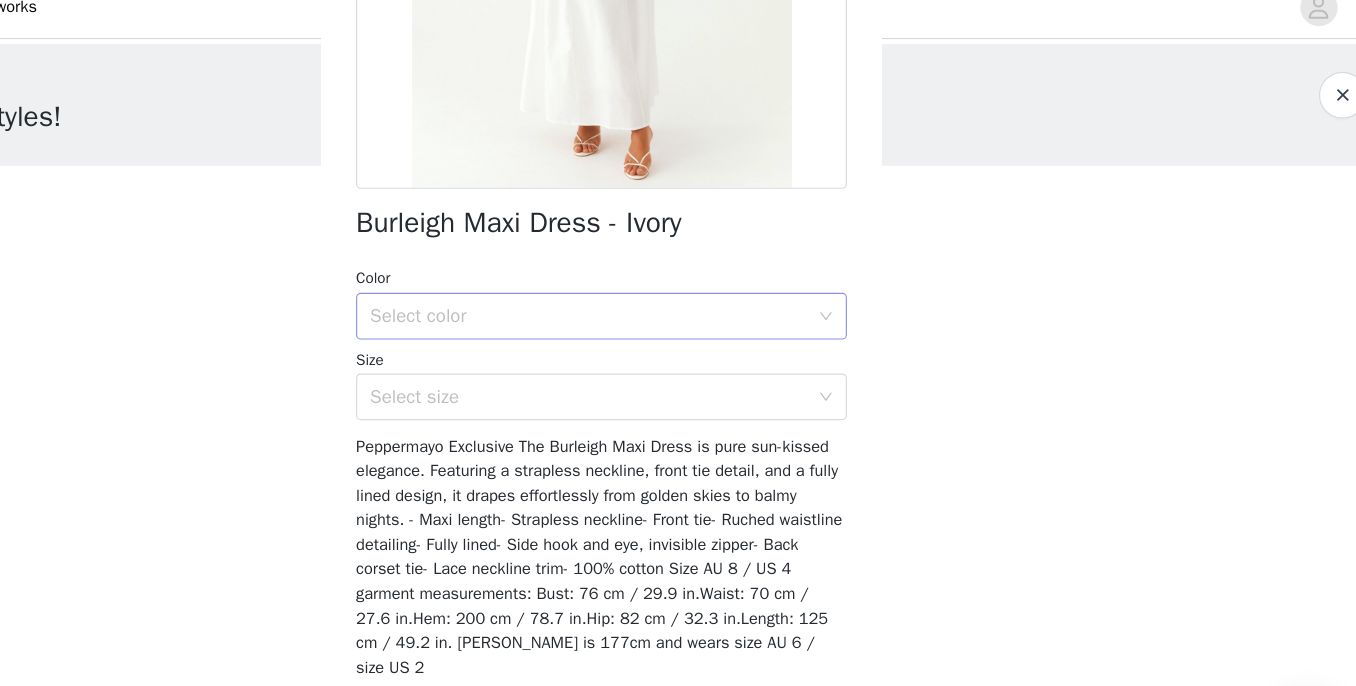 click on "Select color" at bounding box center [667, 291] 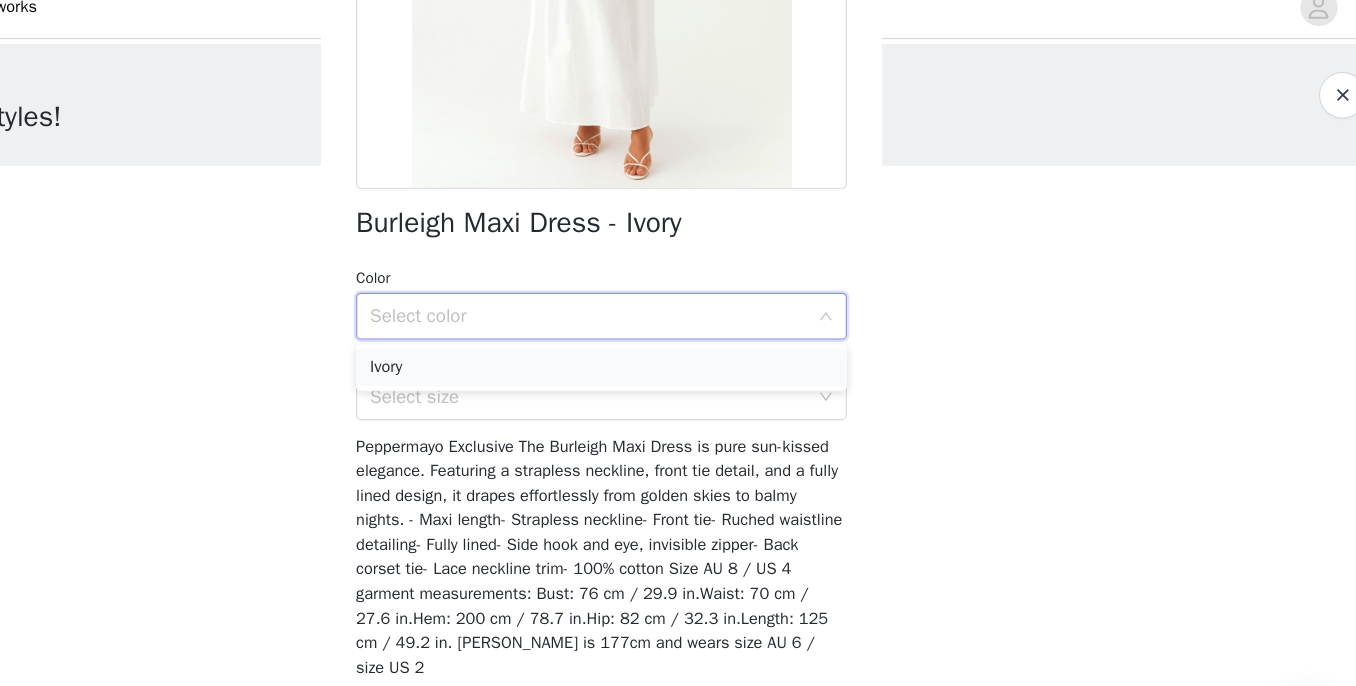 click on "Ivory" at bounding box center [678, 335] 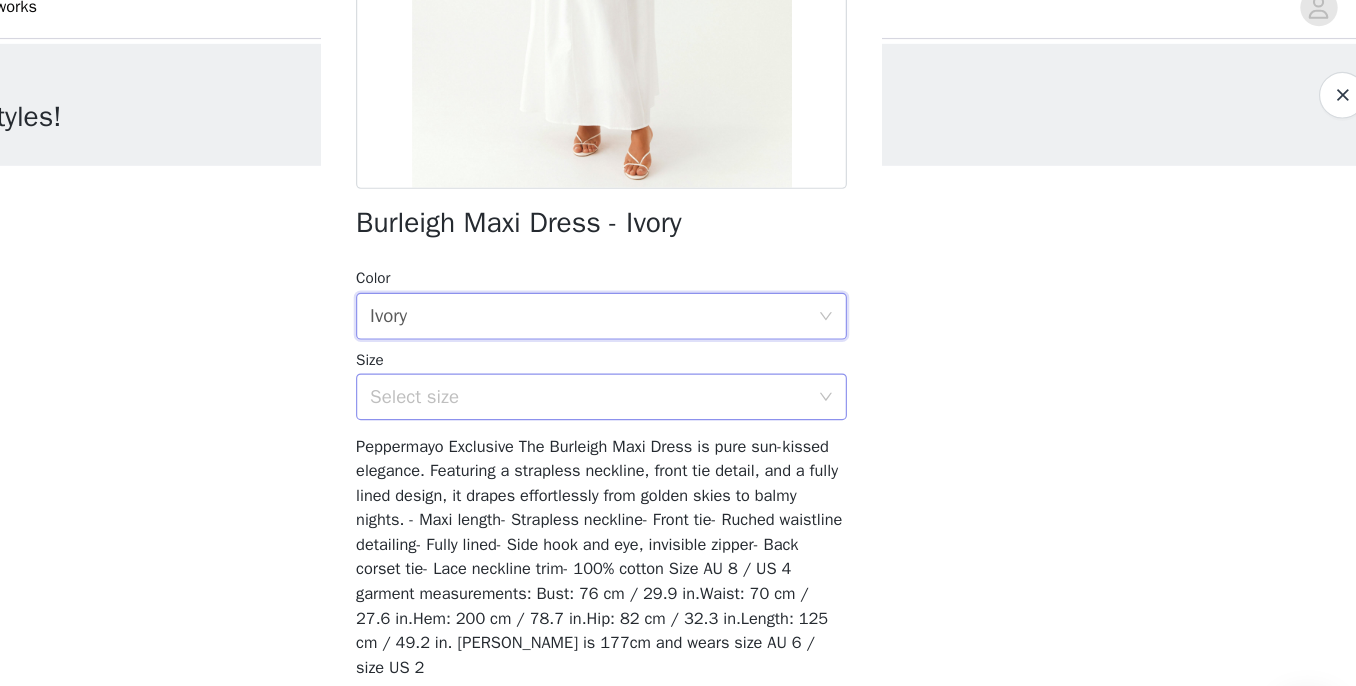 click on "Select size" at bounding box center [667, 360] 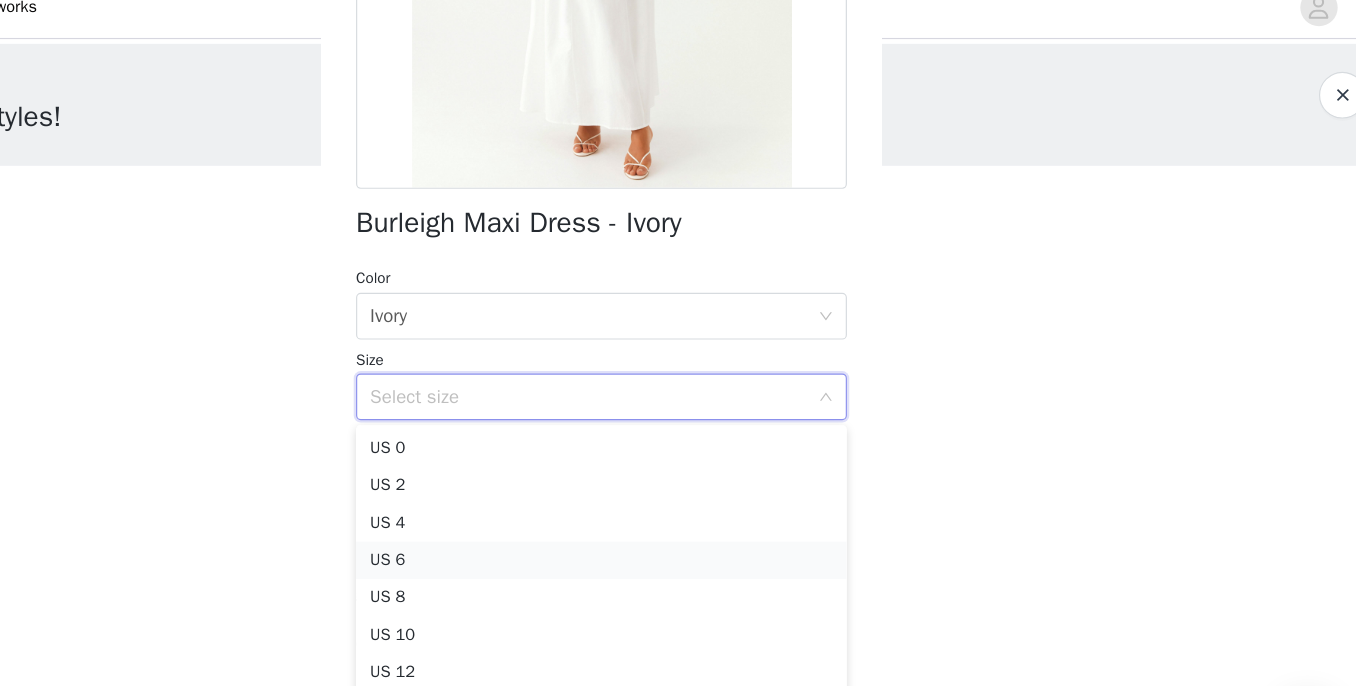 click on "US 6" at bounding box center [678, 500] 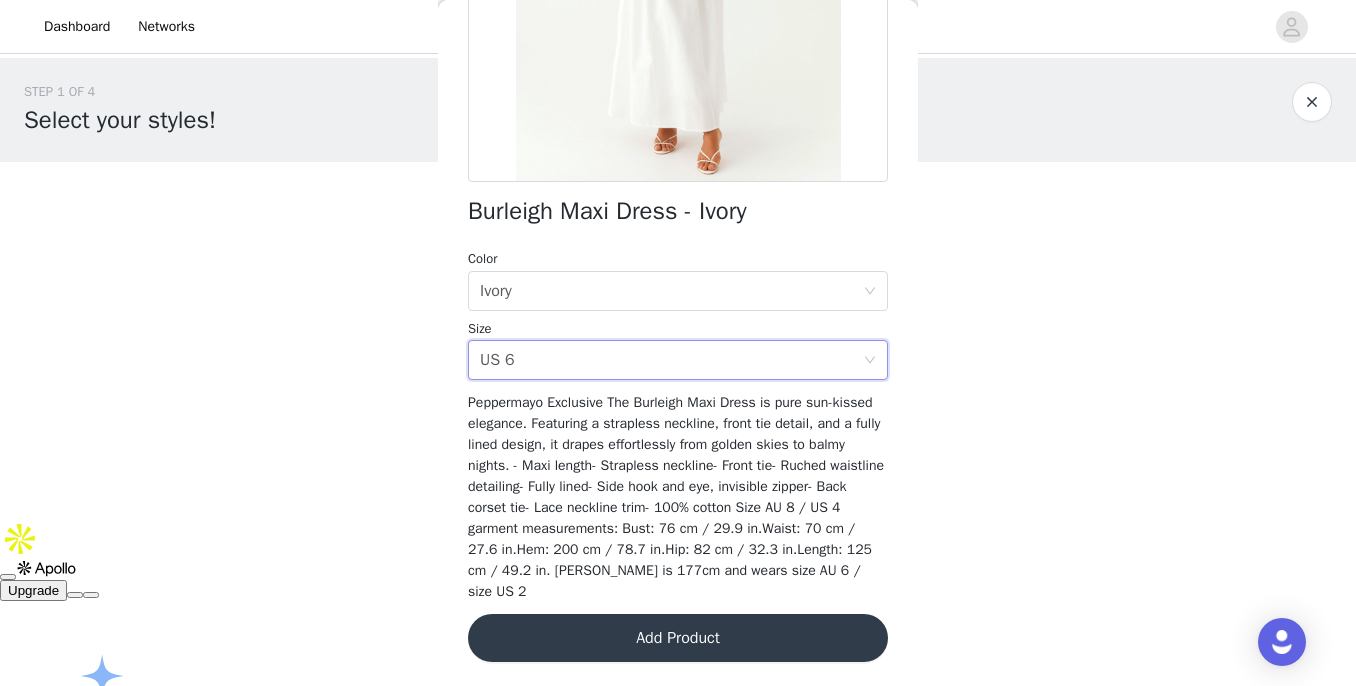 click on "Add Product" at bounding box center [678, 638] 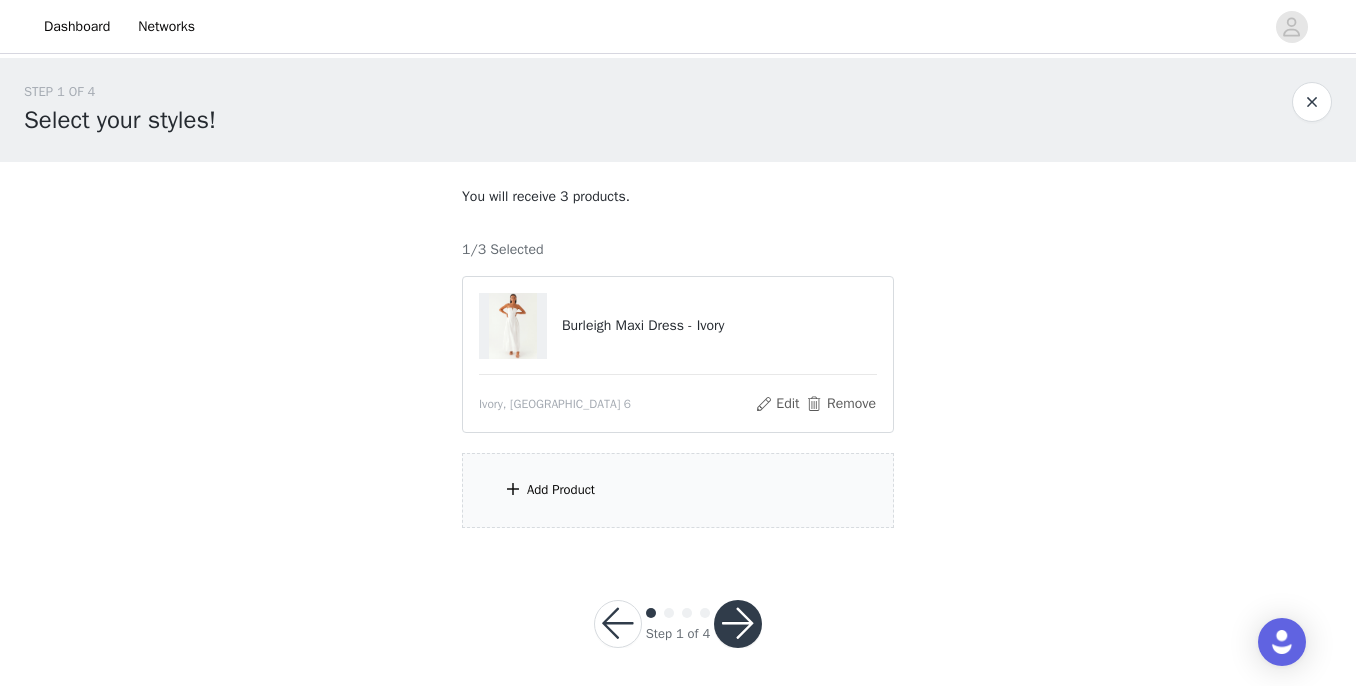 click on "Add Product" at bounding box center [561, 490] 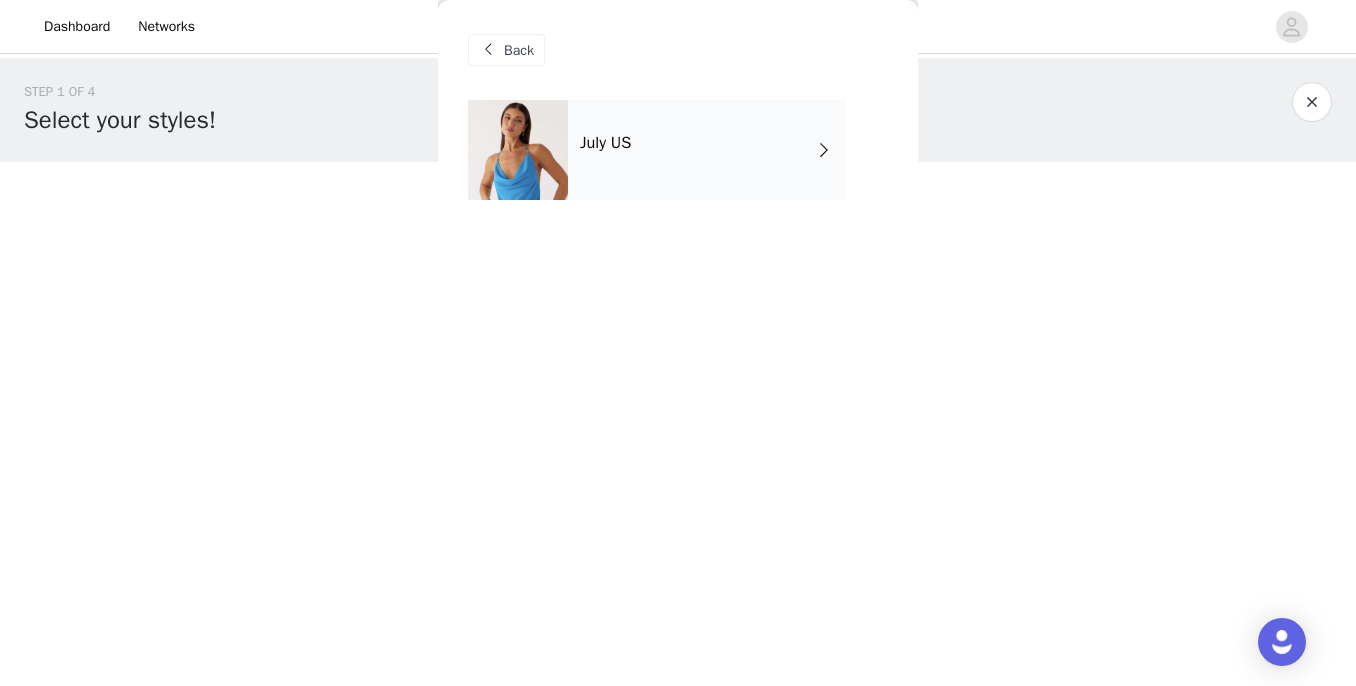 click on "July US" at bounding box center [707, 150] 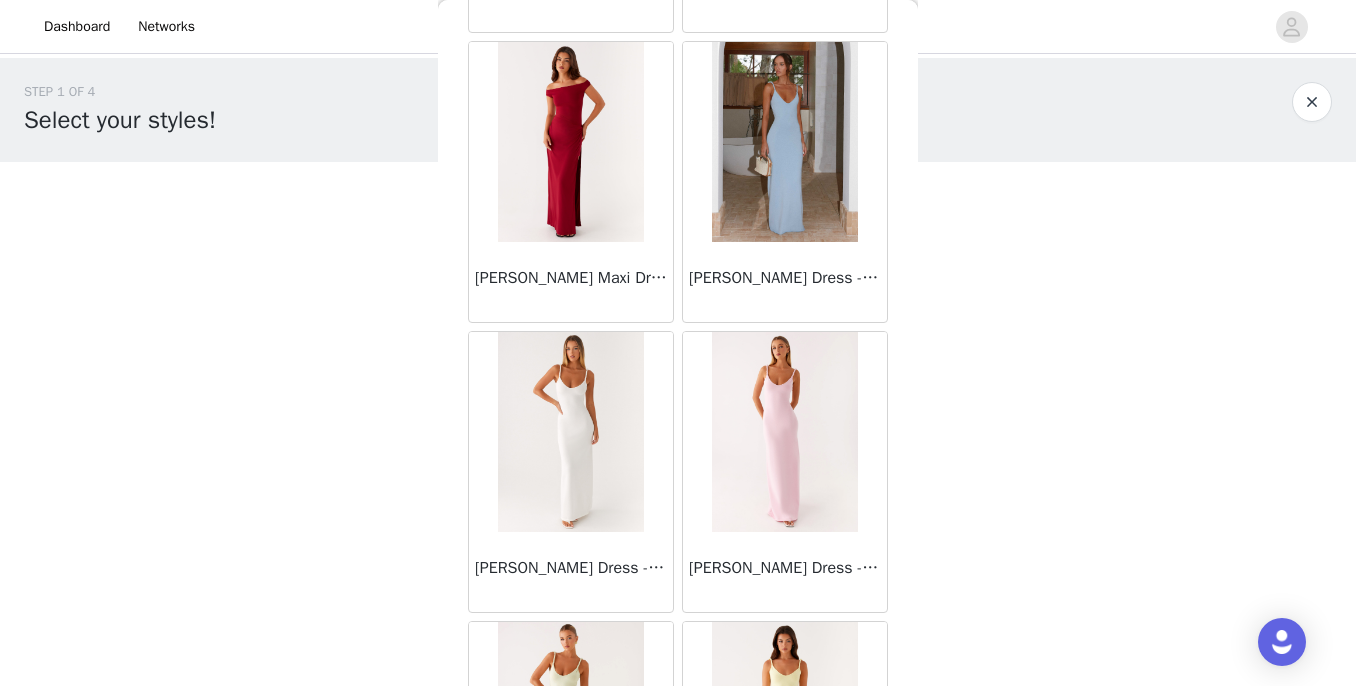 scroll, scrollTop: 1800, scrollLeft: 0, axis: vertical 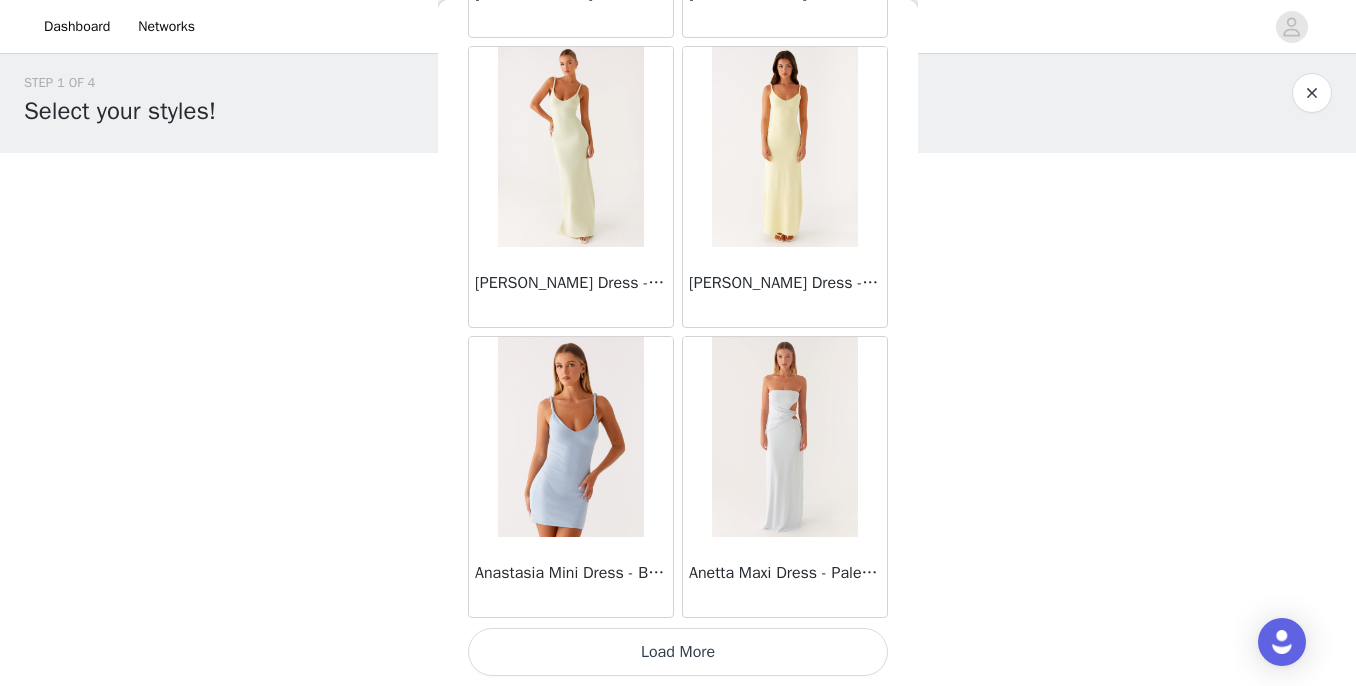 click on "Load More" at bounding box center (678, 652) 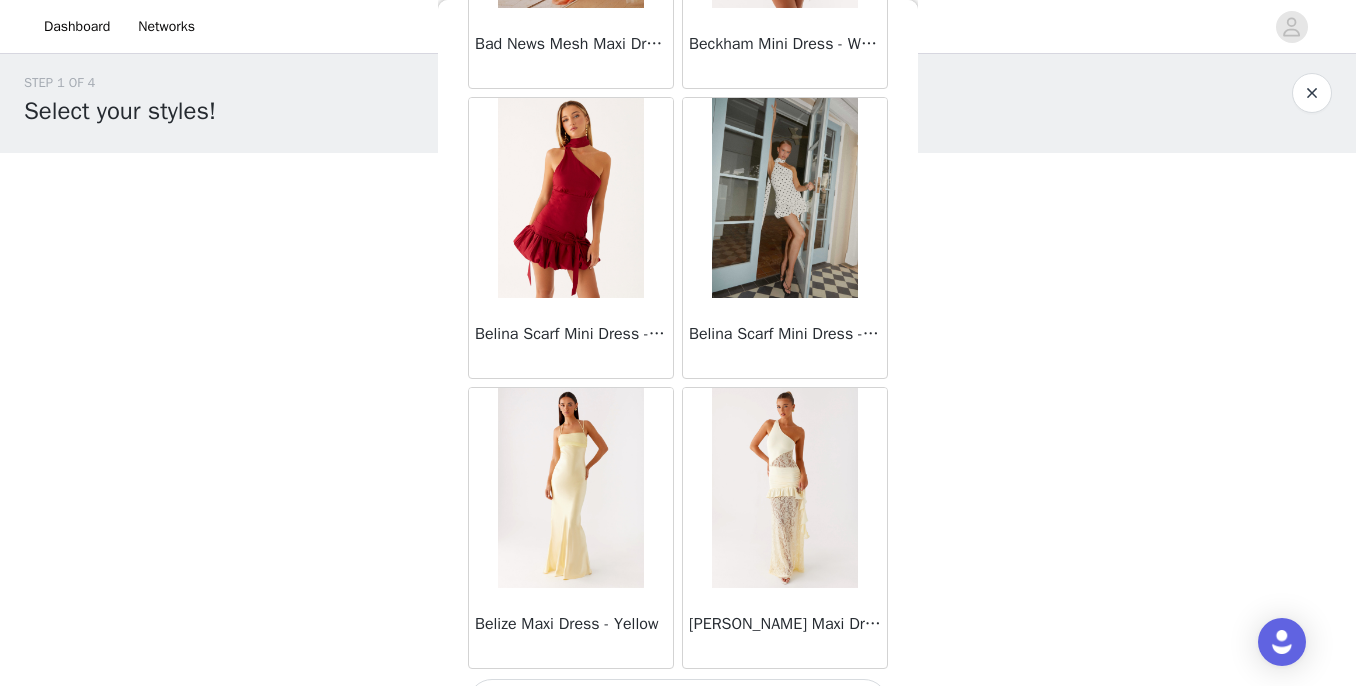 scroll, scrollTop: 5274, scrollLeft: 0, axis: vertical 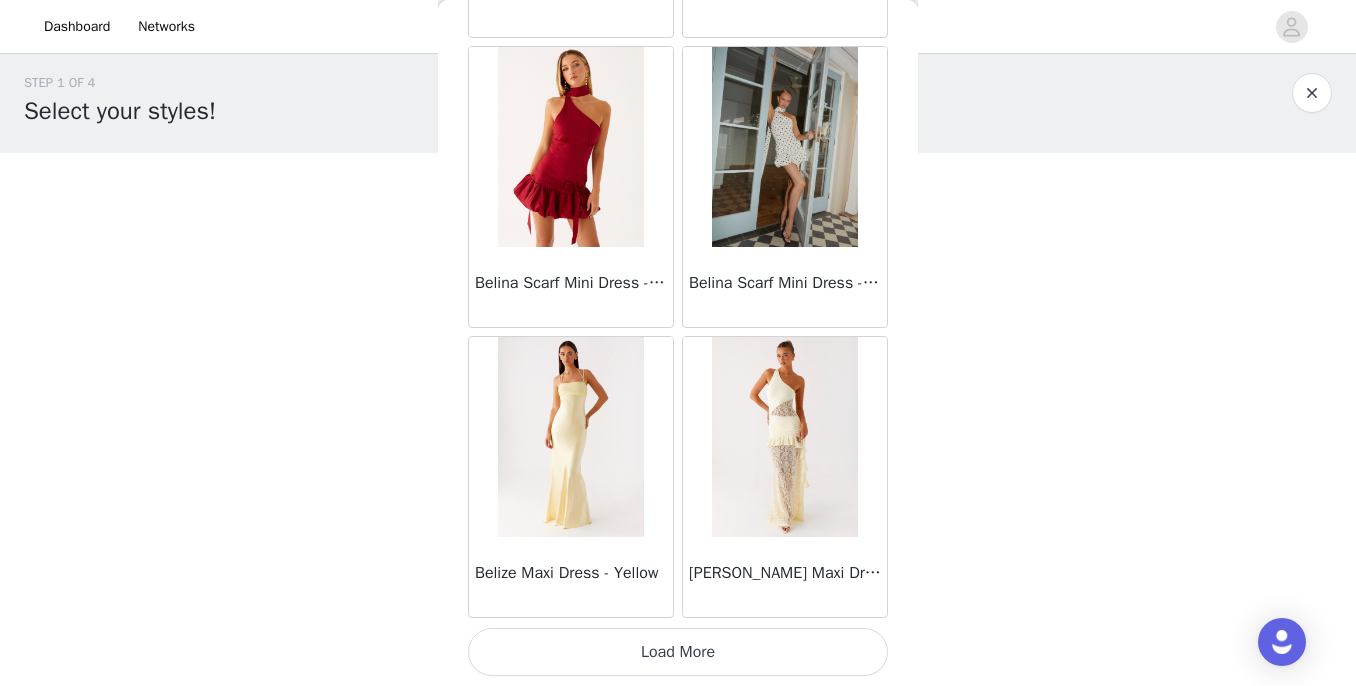 click on "Mariella Linen Maxi Skirt - Pink       Aamari Maxi Dress - Red       Abby Mini Dress - Floral Print       Adrina Ruffle Mini Dress - Pink Floral Print       Aiva Mini Dress - Yellow Floral       Alberta Maxi Dress - Mulberry       Alden Mini Dress - Floral Print       Aliah Knit Shorts - Yellow       [PERSON_NAME] Halter Maxi Dress - Yellow       [PERSON_NAME] Halter Mini Dress - Pastel Yellow       Alivia Mini Dress - Pink       [PERSON_NAME] Maxi Dress - Chocolate       [PERSON_NAME] Maxi Dress - Maroon       Anastasia Maxi Dress - Blue       Anastasia Maxi Dress - Ivory       Anastasia Maxi Dress - Pink       Anastasia Maxi Dress - [PERSON_NAME] Maxi Dress - Yellow       Anastasia Mini Dress - Blue       Anetta Maxi Dress - Pale Blue       Anetta Maxi Dress - Yellow       [PERSON_NAME] Maxi Dress - Yellow       [PERSON_NAME] [PERSON_NAME] Maxi Dress - Blue       [PERSON_NAME] One Button Cardigan - Black       Another Life Halter Top - Pale Blue       Arli Strapless Maxi Dress - Ivory       Artemis Corset Mini Dress - Vintage Pink Floral" at bounding box center (678, -2246) 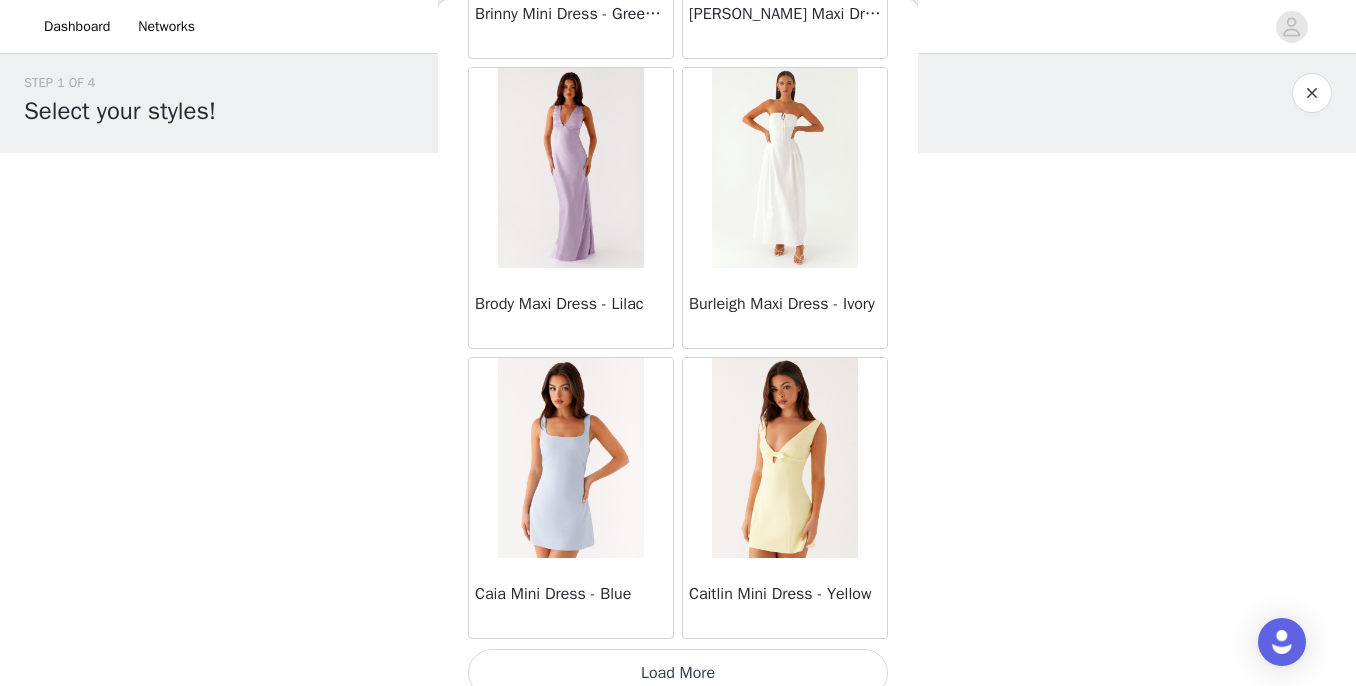 scroll, scrollTop: 8174, scrollLeft: 0, axis: vertical 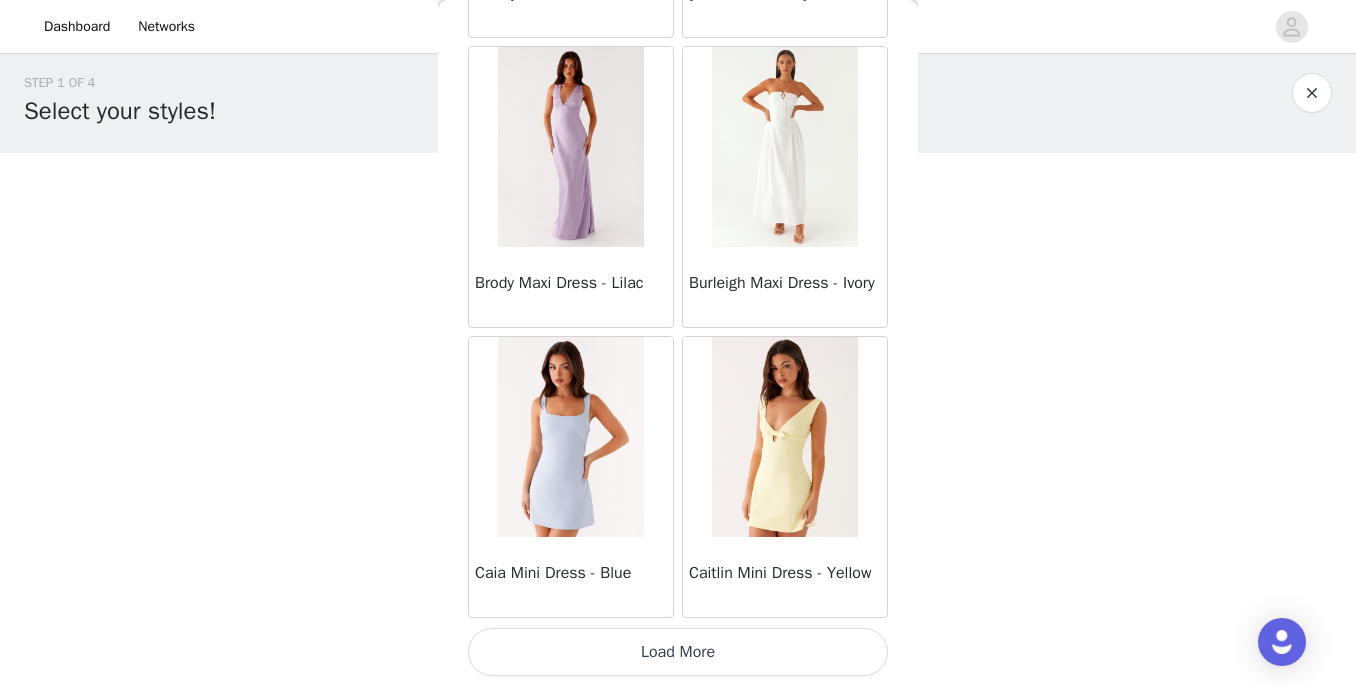 click on "Load More" at bounding box center (678, 652) 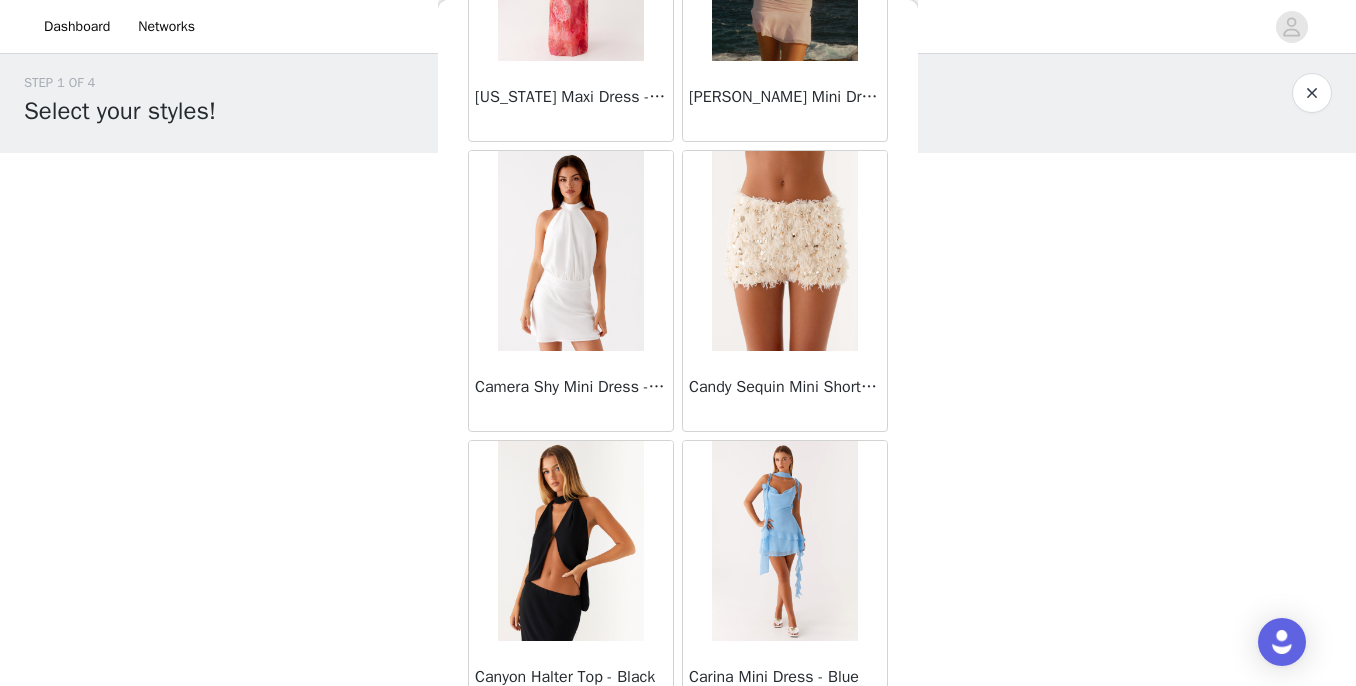scroll, scrollTop: 8966, scrollLeft: 0, axis: vertical 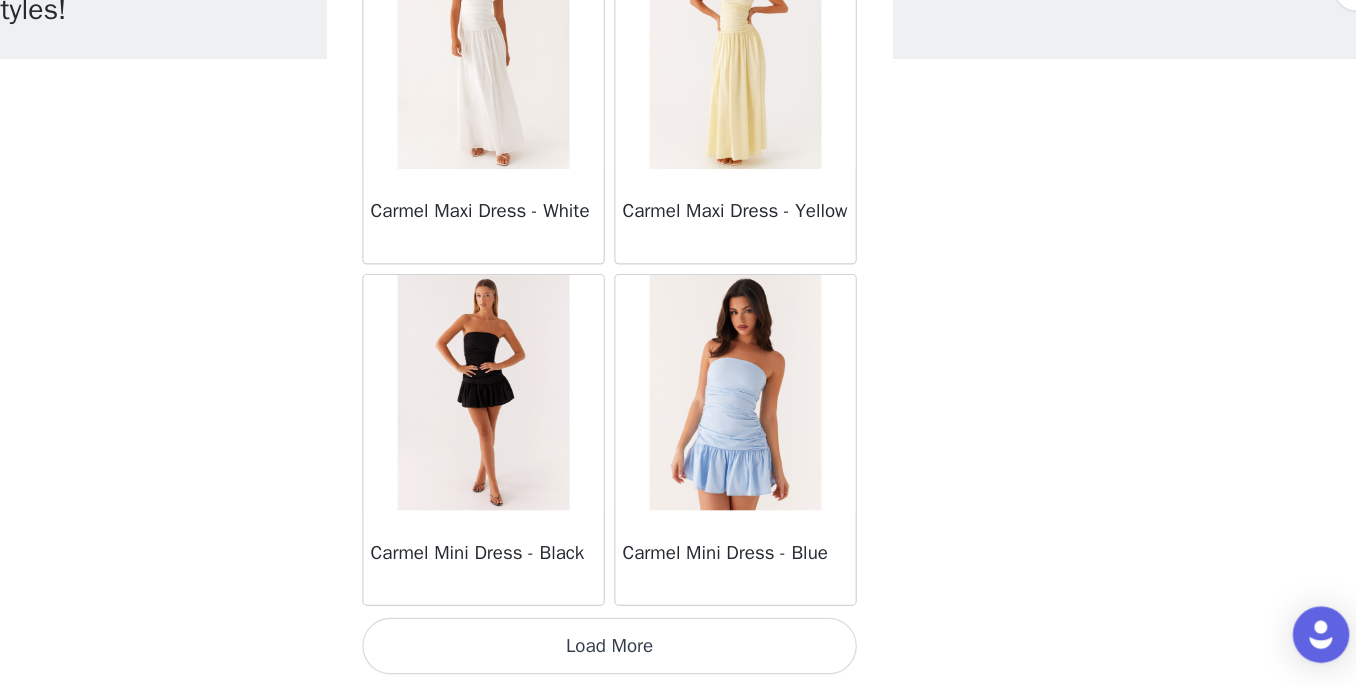 click on "Load More" at bounding box center (678, 652) 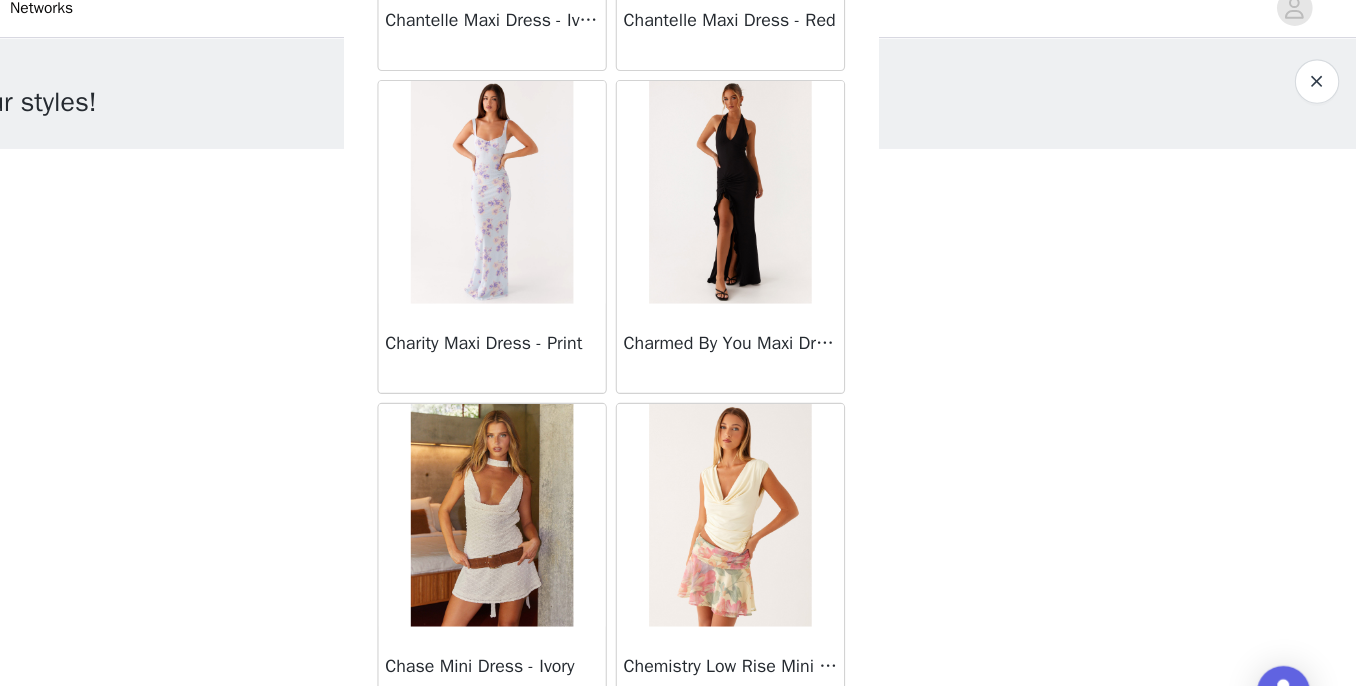 scroll, scrollTop: 13974, scrollLeft: 0, axis: vertical 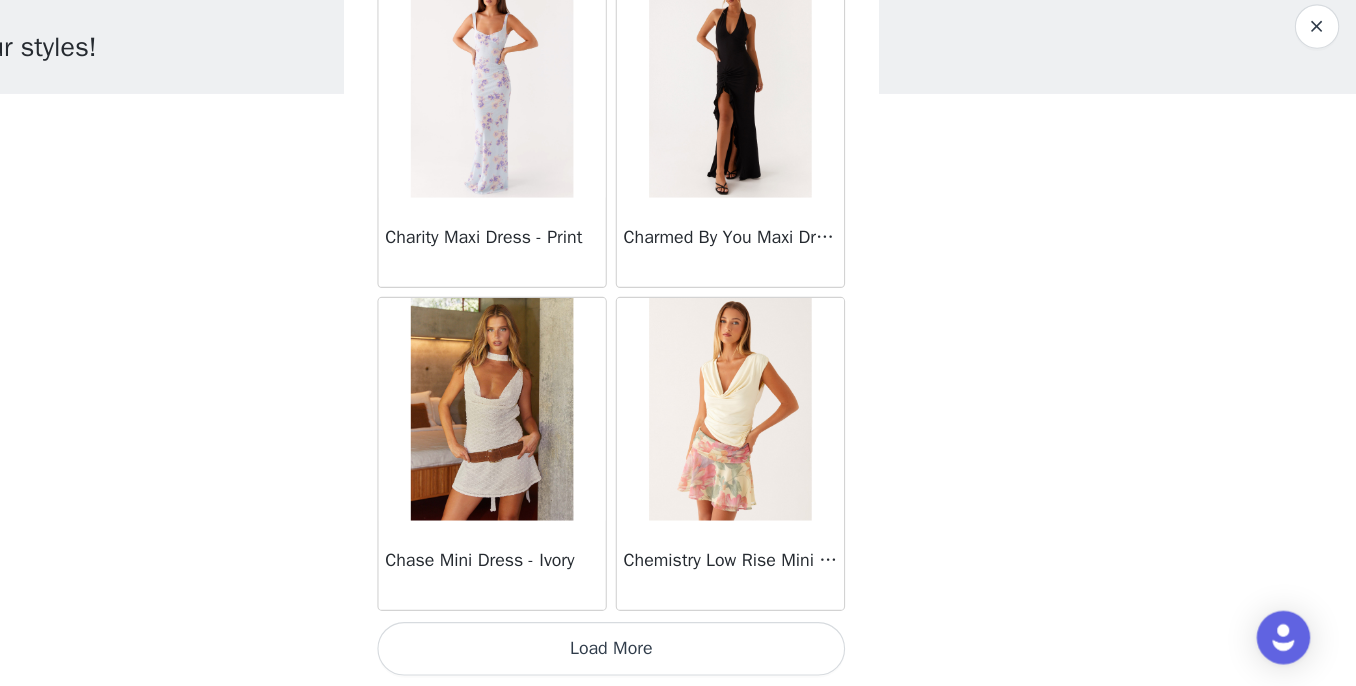 click on "Load More" at bounding box center (678, 652) 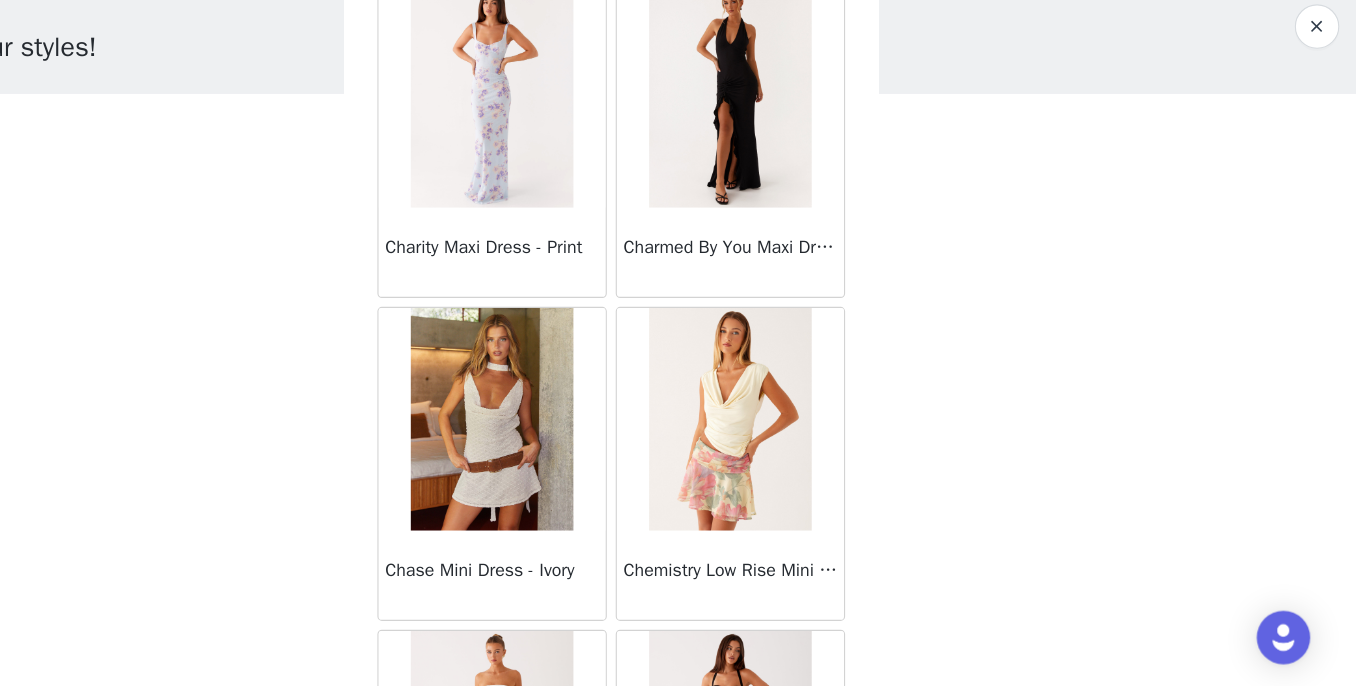 scroll, scrollTop: 13974, scrollLeft: 0, axis: vertical 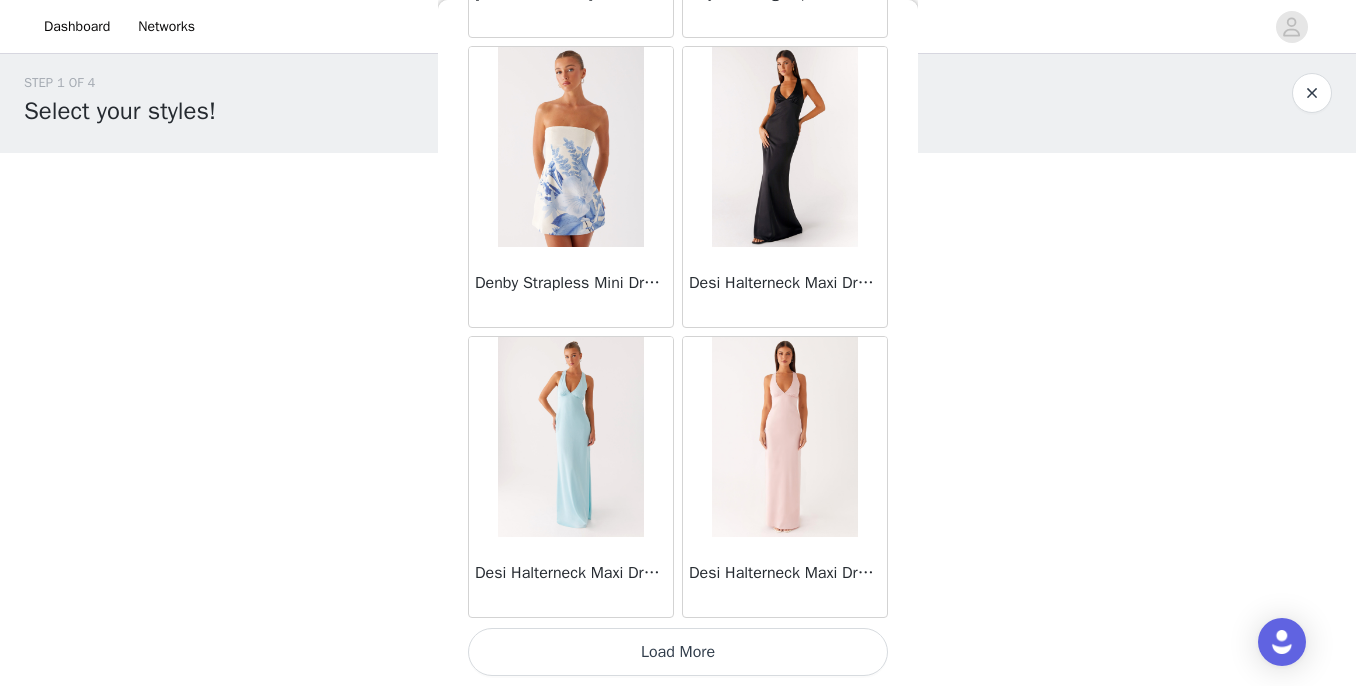 click on "Load More" at bounding box center [678, 652] 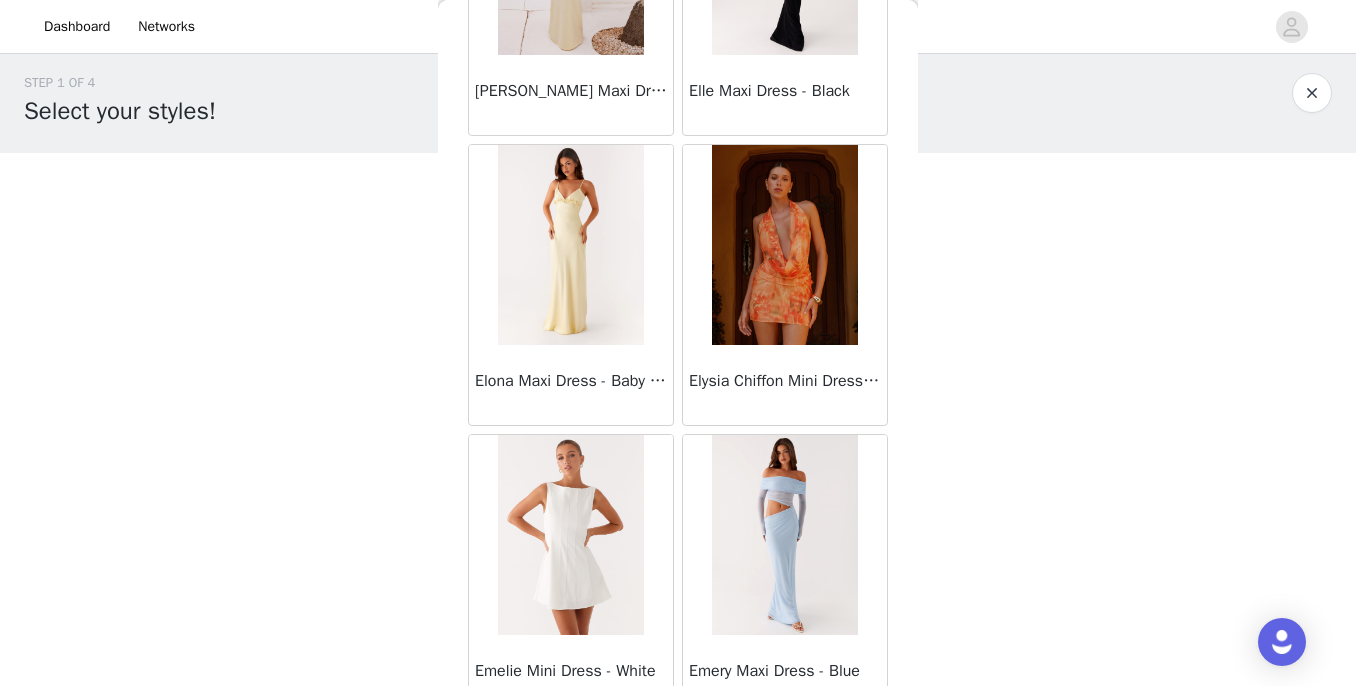 scroll, scrollTop: 19774, scrollLeft: 0, axis: vertical 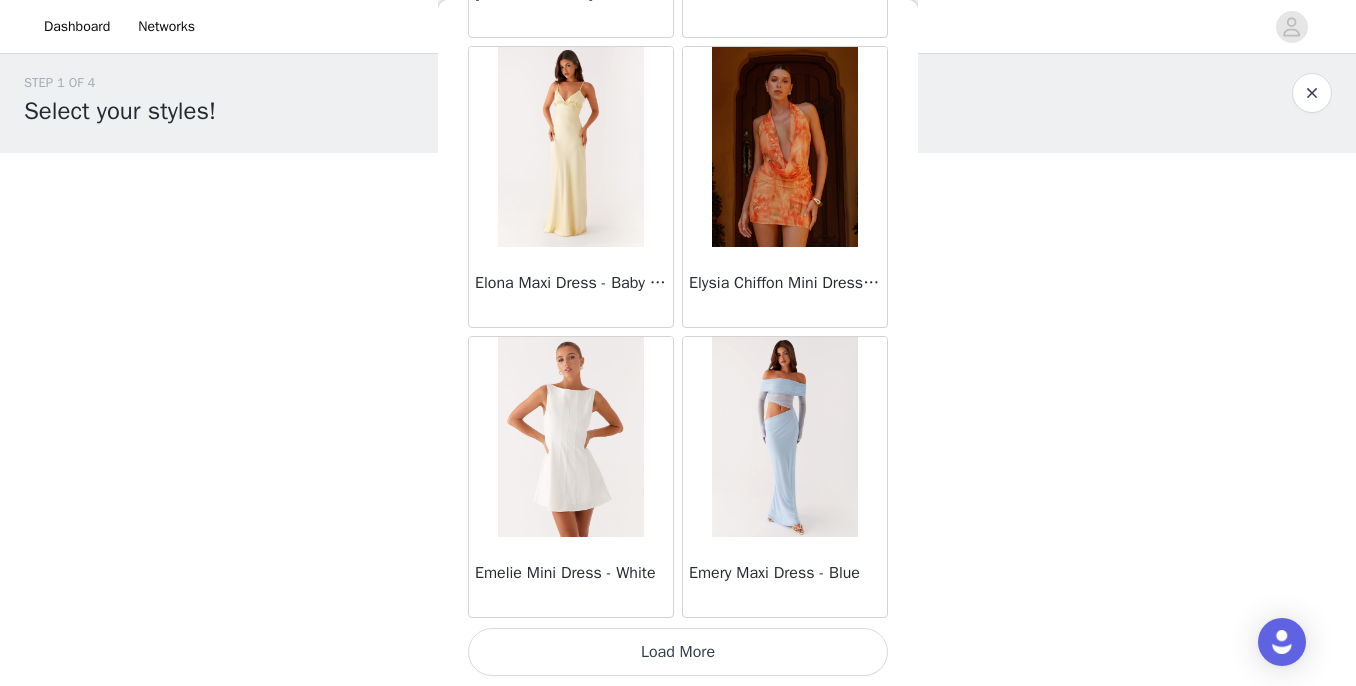 click on "Load More" at bounding box center [678, 652] 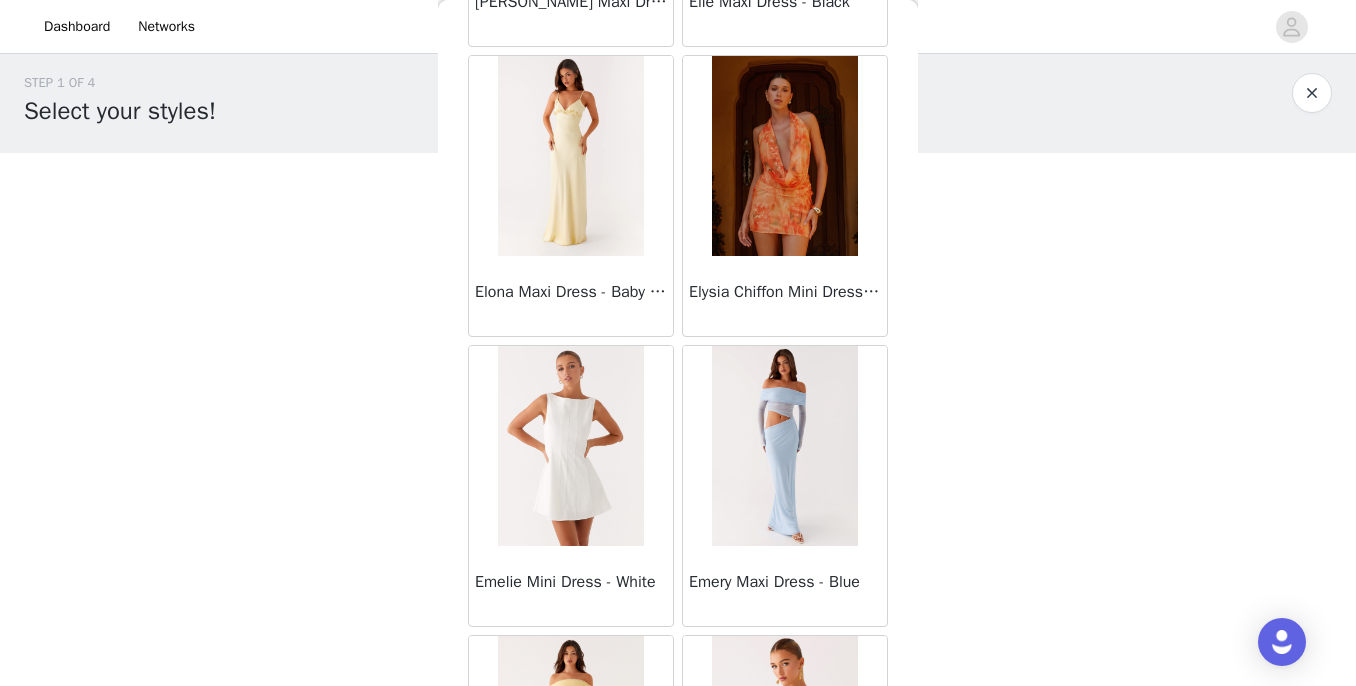scroll, scrollTop: 19774, scrollLeft: 0, axis: vertical 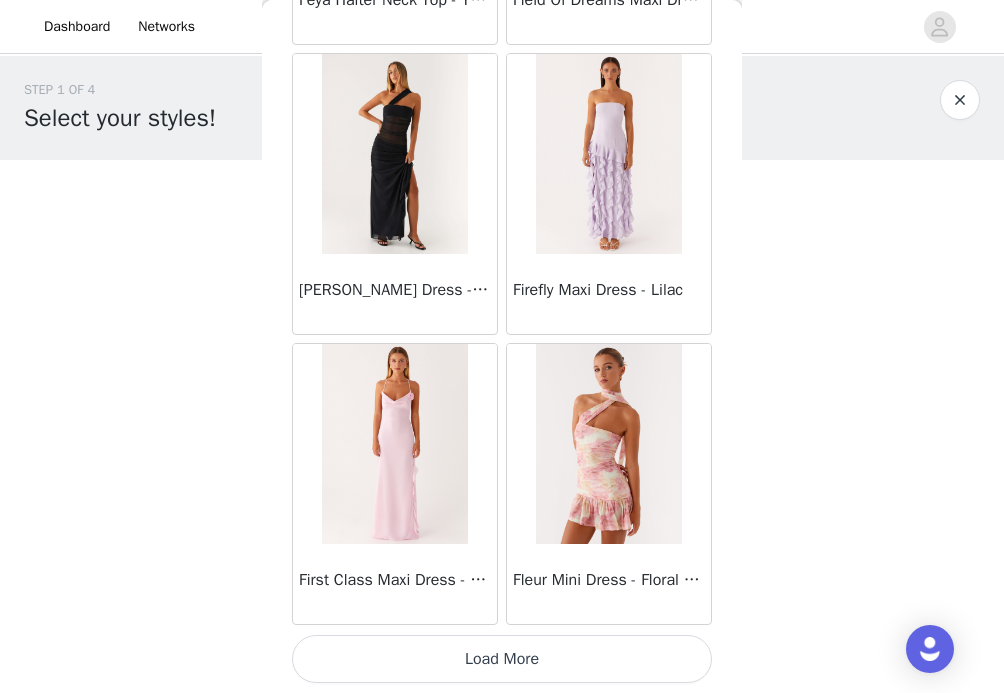 click on "STEP 1 OF 4
Select your styles!
You will receive 3 products.       1/3 Selected           Burleigh Maxi Dress - Ivory           Ivory, US 6       Edit   Remove     Add Product       Back       Mariella Linen Maxi Skirt - Pink       Aamari Maxi Dress - Red       Abby Mini Dress - Floral Print       Adrina Ruffle Mini Dress - Pink Floral Print       Aiva Mini Dress - Yellow Floral       Alberta Maxi Dress - Mulberry       Alden Mini Dress - Floral Print       Aliah Knit Shorts - Yellow       Alicia Satin Halter Maxi Dress - Yellow       Alicia Satin Halter Mini Dress - Pastel Yellow       Alivia Mini Dress - Pink       Amerie Maxi Dress - Chocolate       Amerie Maxi Dress - Maroon       Anastasia Maxi Dress - Blue       Anastasia Maxi Dress - Ivory       Anastasia Maxi Dress - Pink       Anastasia Maxi Dress - Sage       Anastasia Maxi Dress - Yellow       Anastasia Mini Dress - Blue" at bounding box center [502, 303] 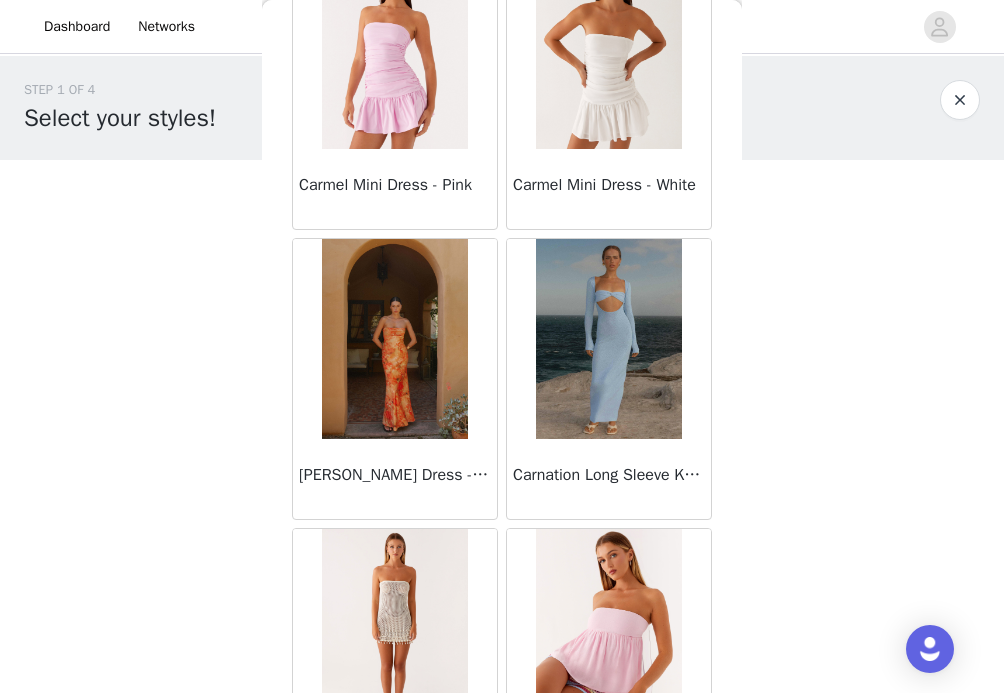 scroll, scrollTop: 8520, scrollLeft: 0, axis: vertical 